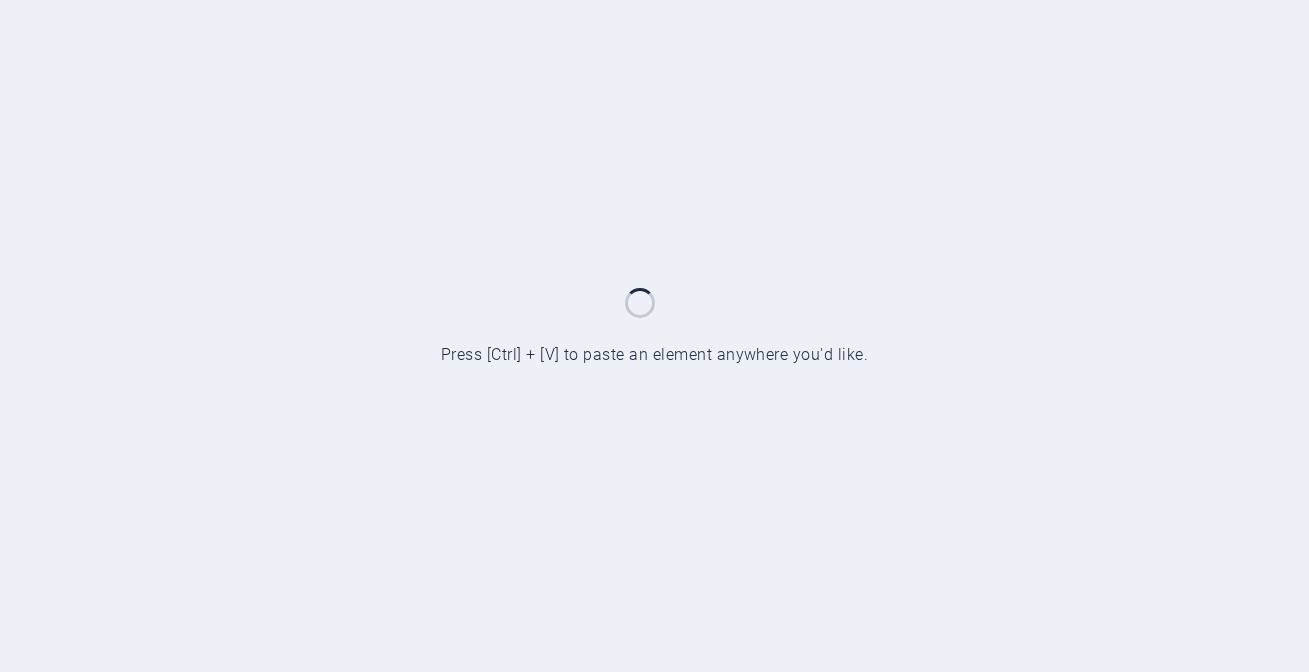 scroll, scrollTop: 0, scrollLeft: 0, axis: both 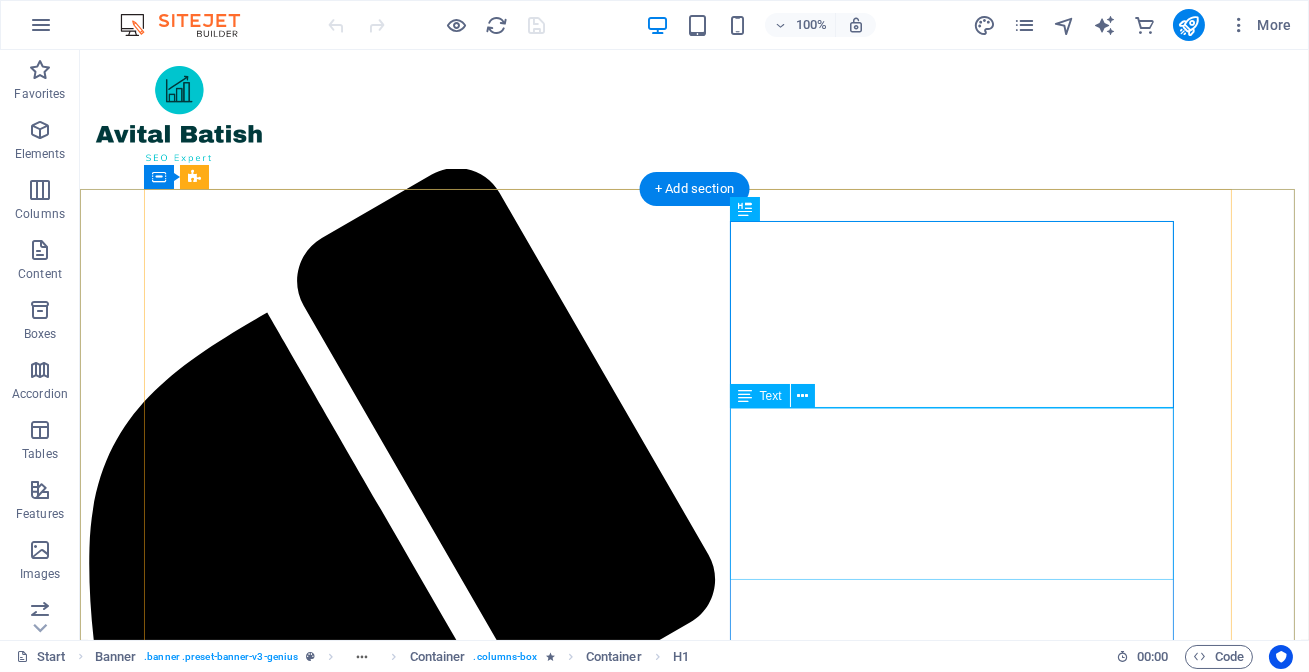 click on "AI Search & LLM SEO מותאם אישית להצלחת האתר שלך" at bounding box center (343, 2936) 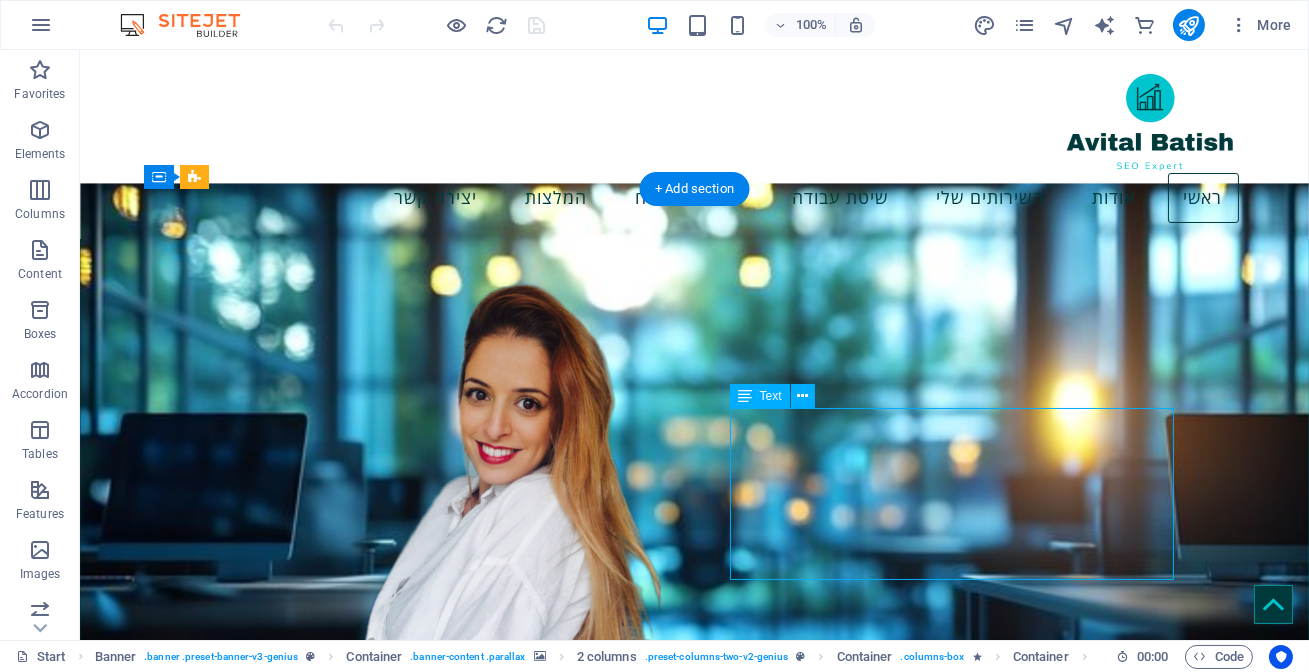 click on "AI Search & LLM SEO מותאם אישית להצלחת האתר שלך" at bounding box center (405, 1338) 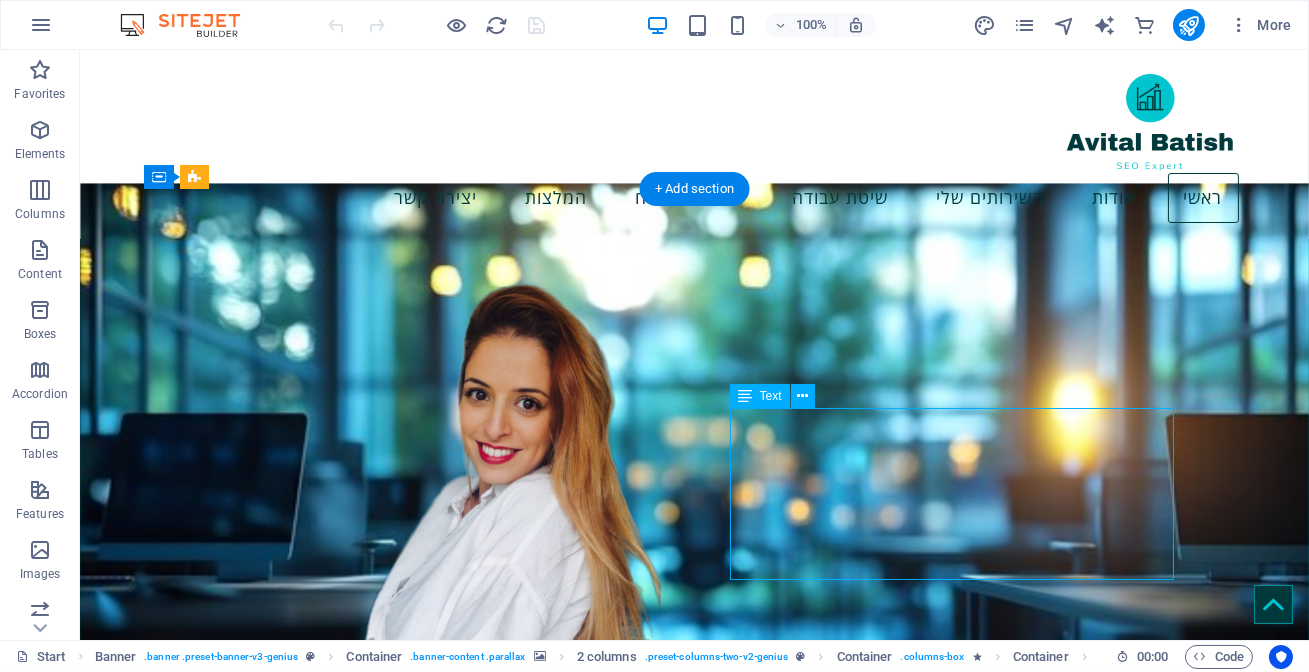 click on "AI Search & LLM SEO מותאם אישית להצלחת האתר שלך" at bounding box center [405, 1338] 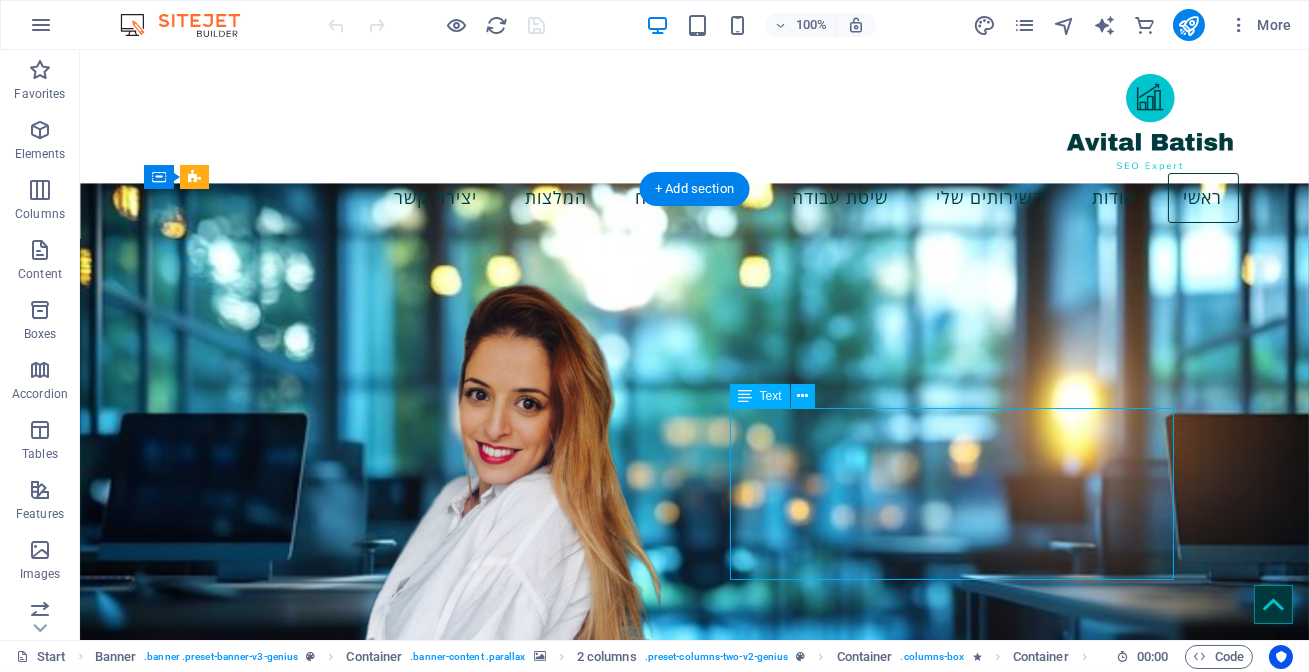 click on "AI Search & LLM SEO מותאם אישית להצלחת האתר שלך" at bounding box center [405, 1338] 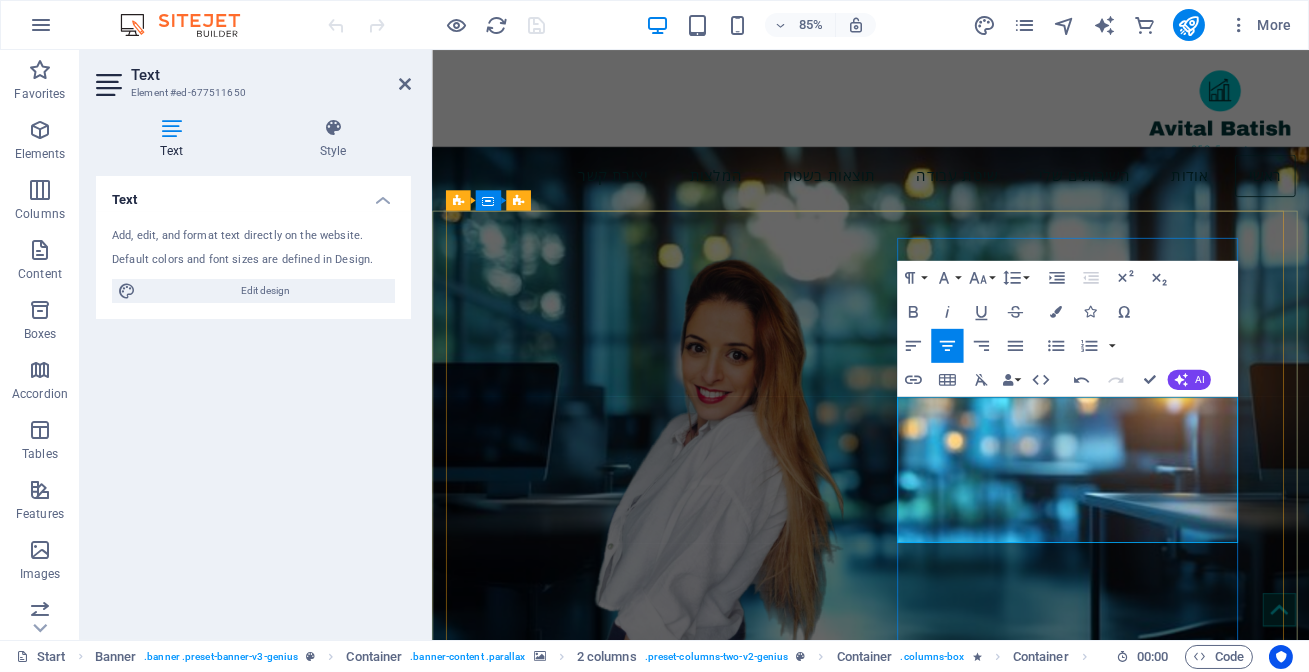 click on "AI Search & LLM SEO" at bounding box center [682, 1351] 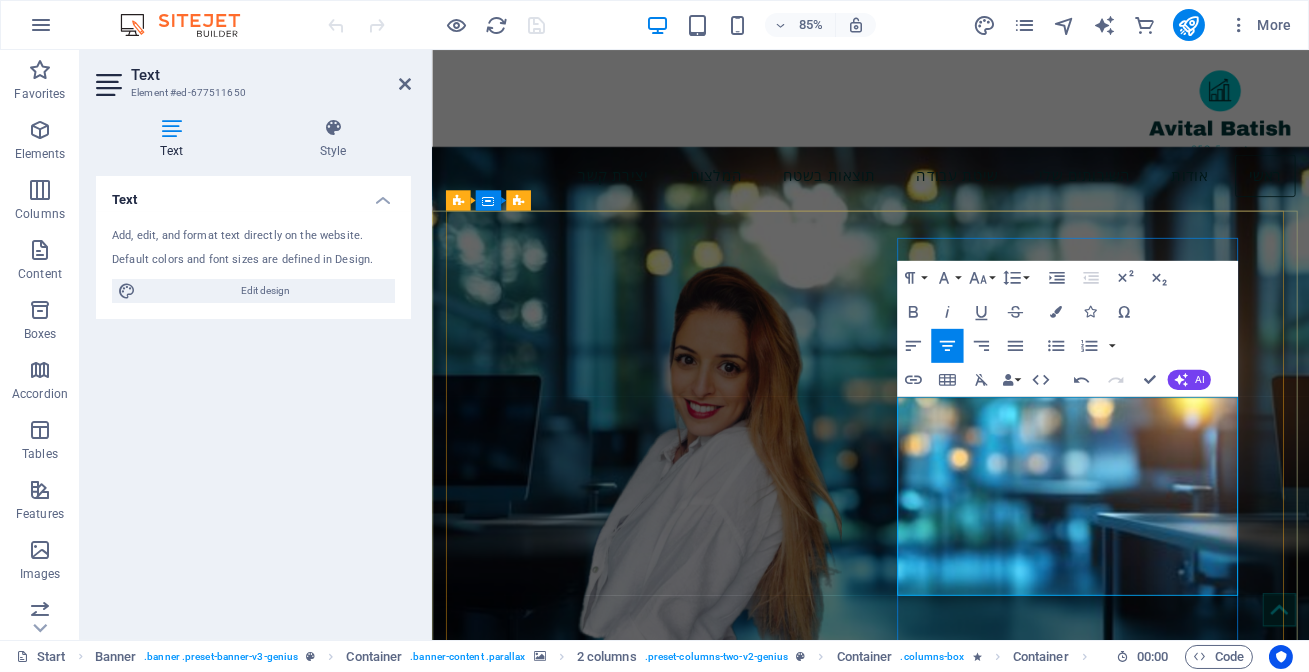 type 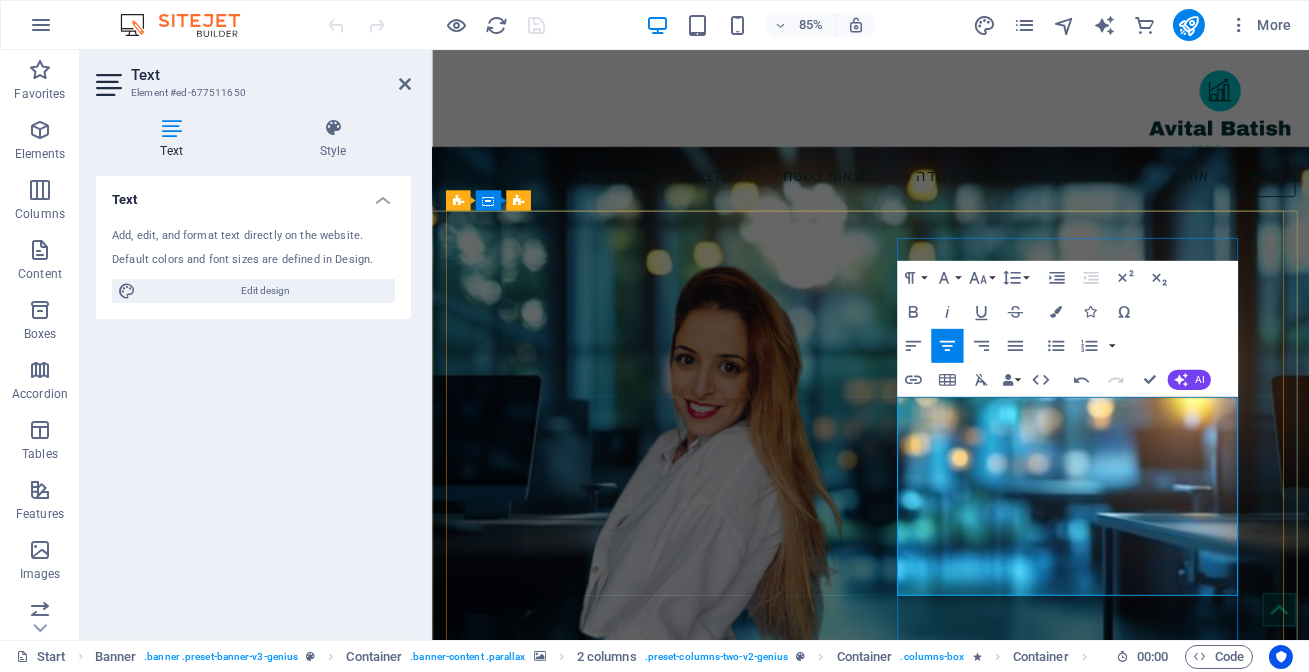 click on "קידום אורגני בגוגל" at bounding box center (682, 1457) 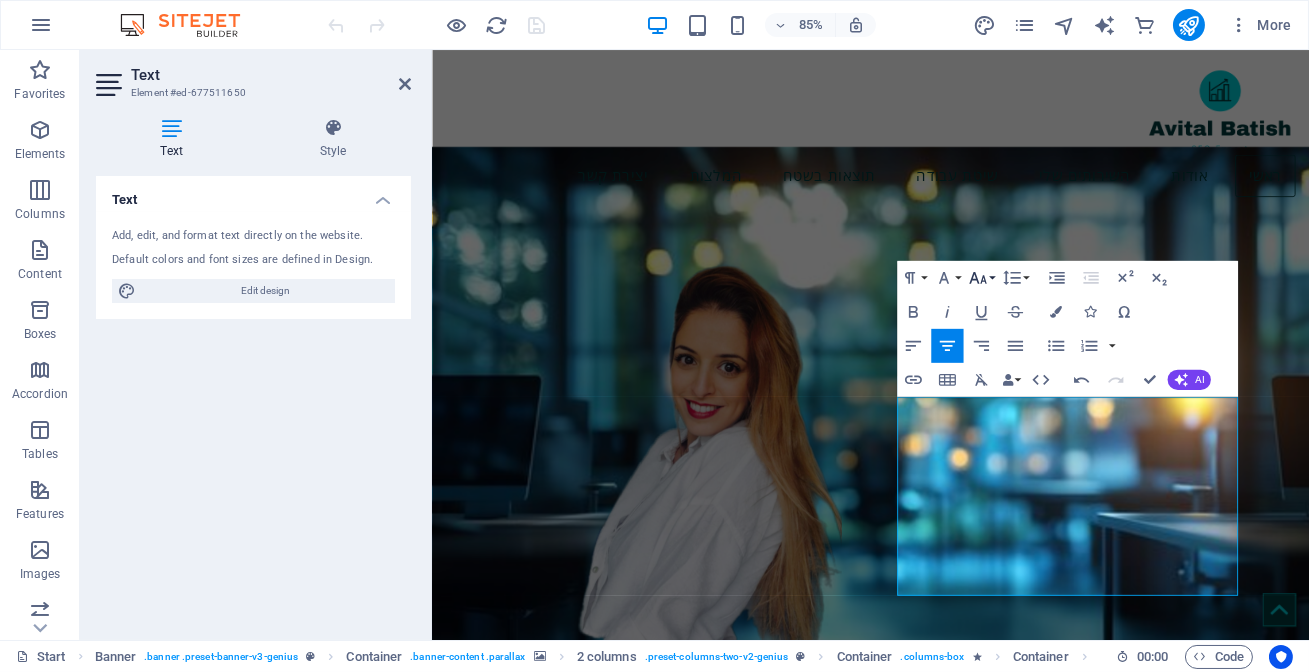 click 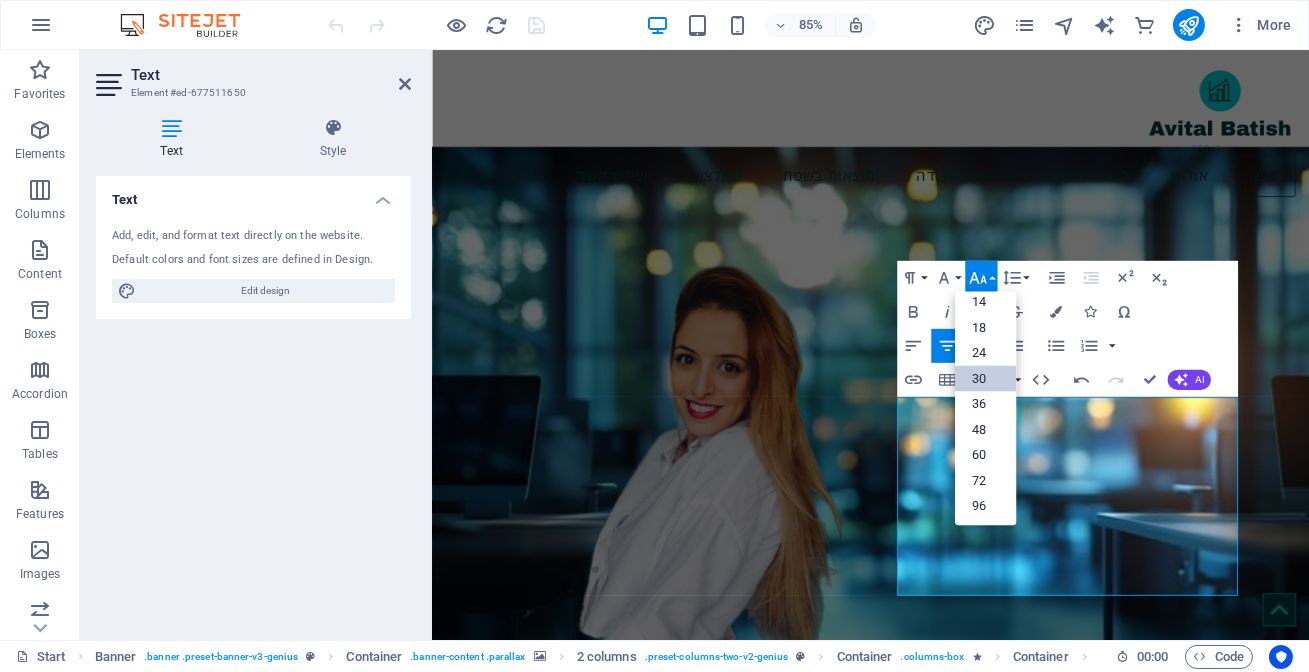 scroll, scrollTop: 160, scrollLeft: 0, axis: vertical 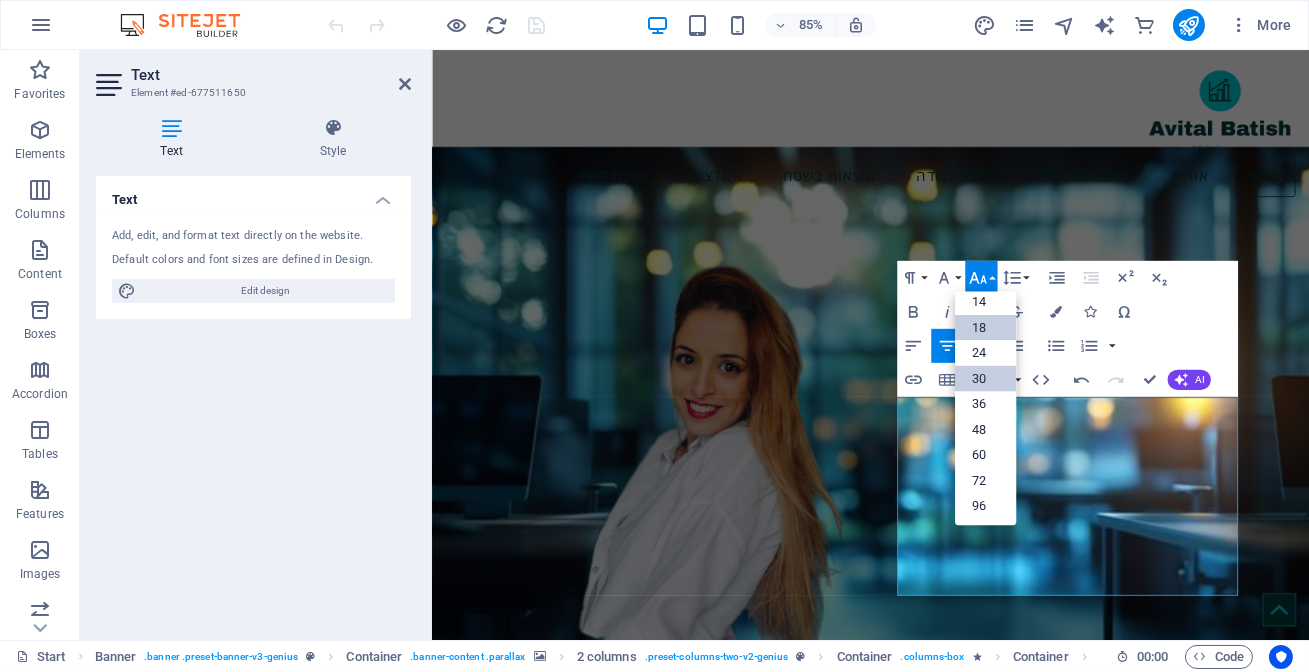 click on "18" at bounding box center (985, 328) 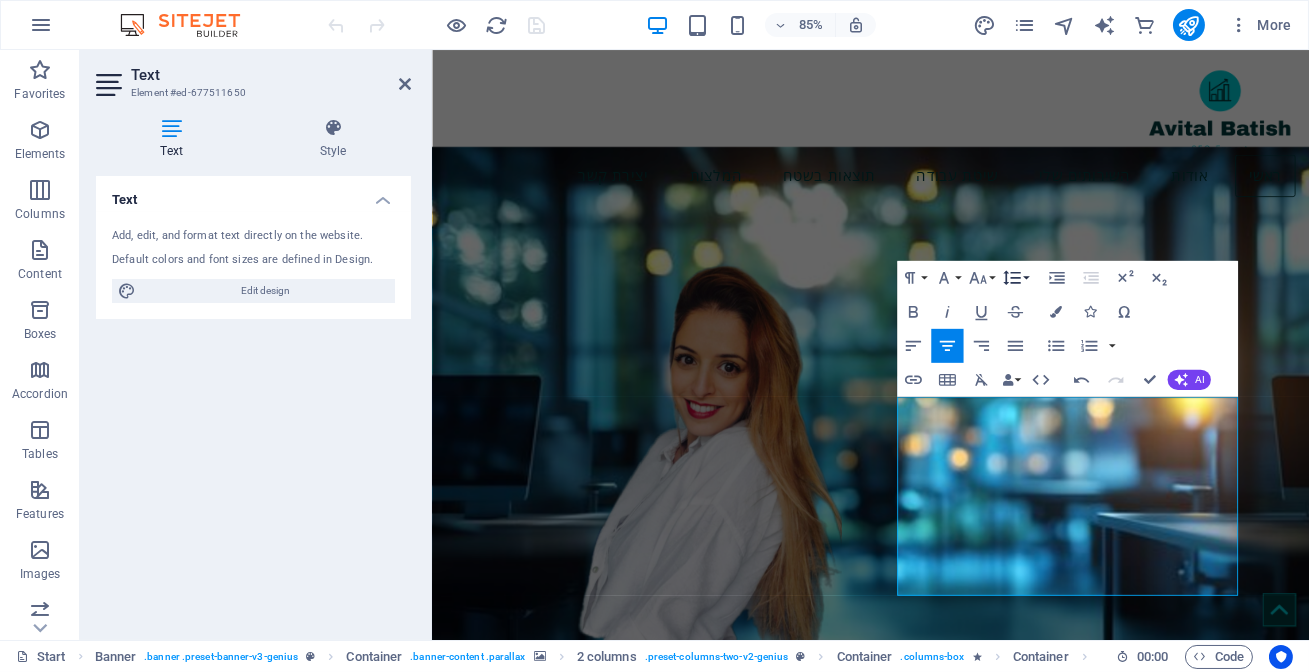click 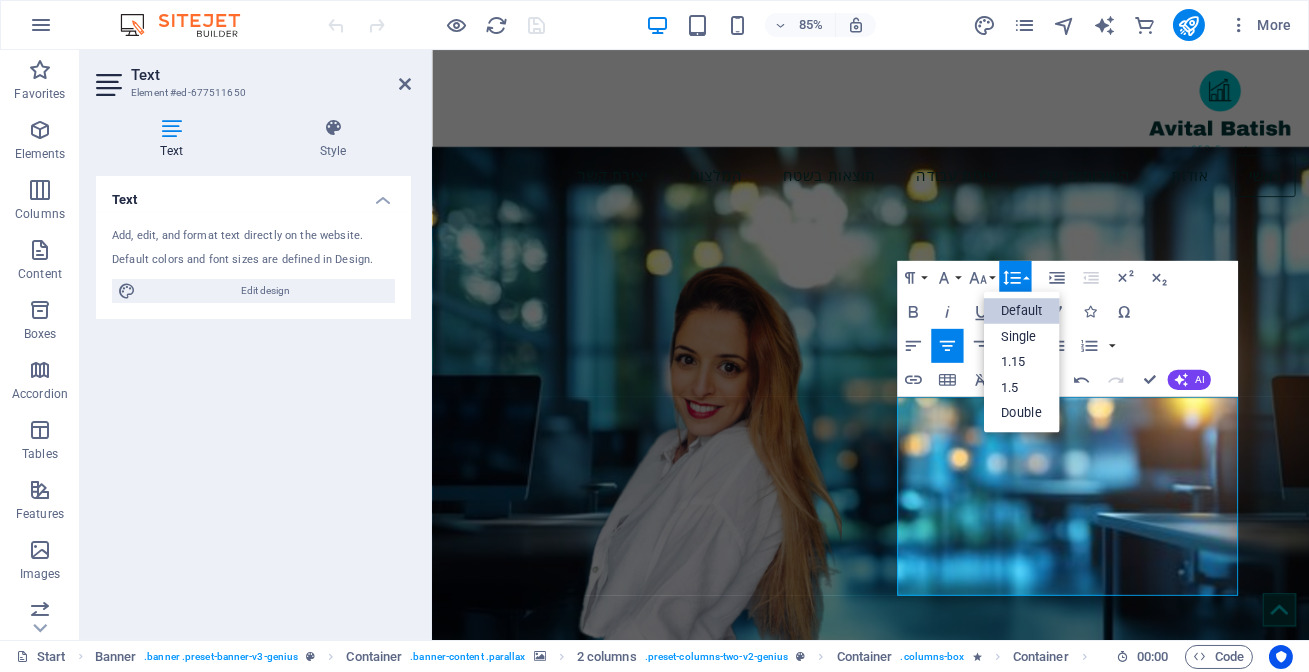 scroll, scrollTop: 0, scrollLeft: 0, axis: both 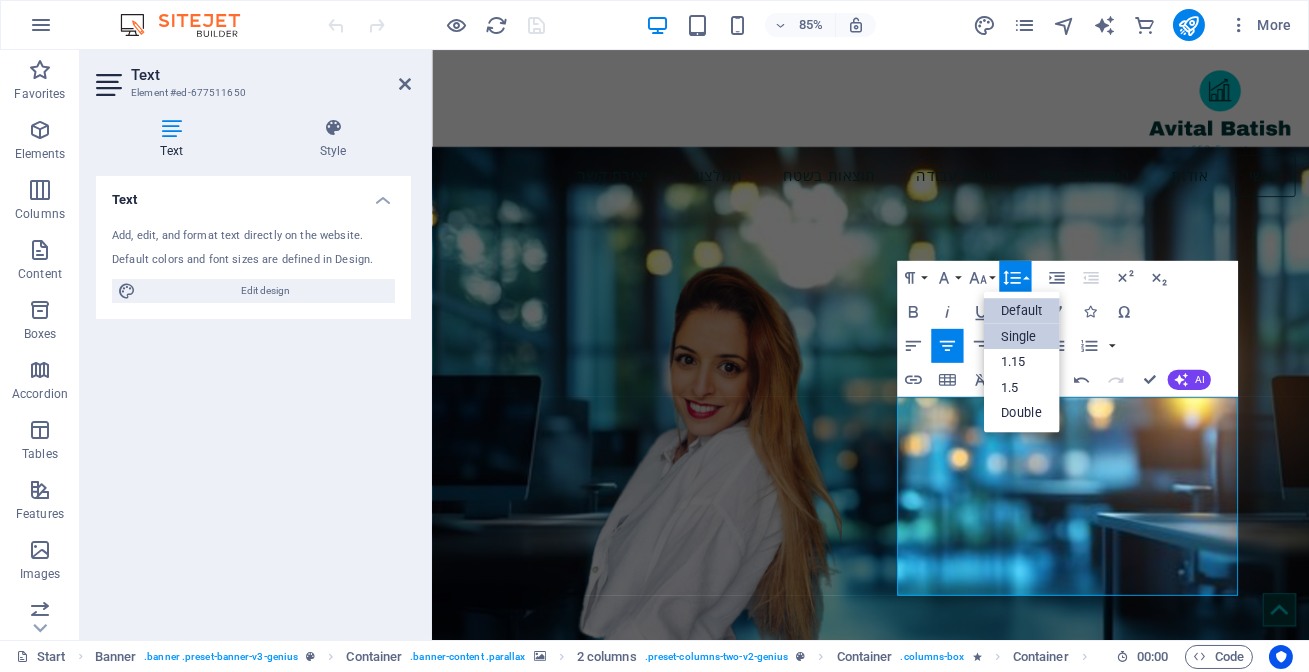 click on "Single" at bounding box center [1022, 336] 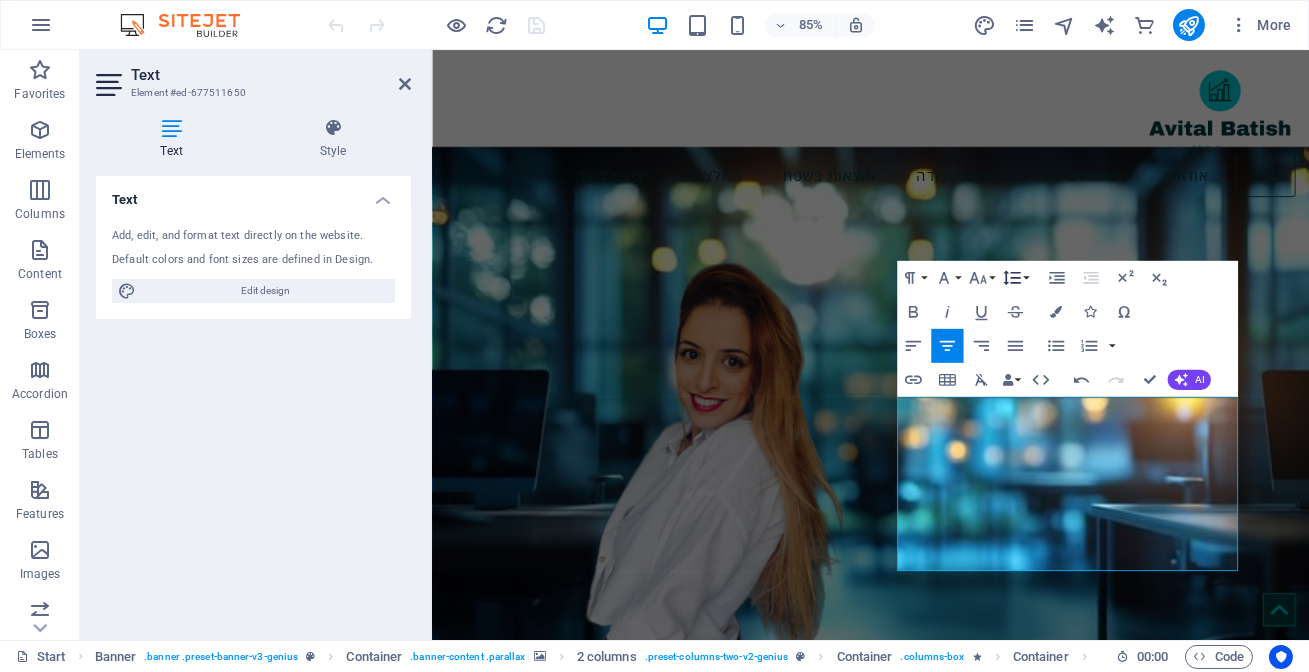 click 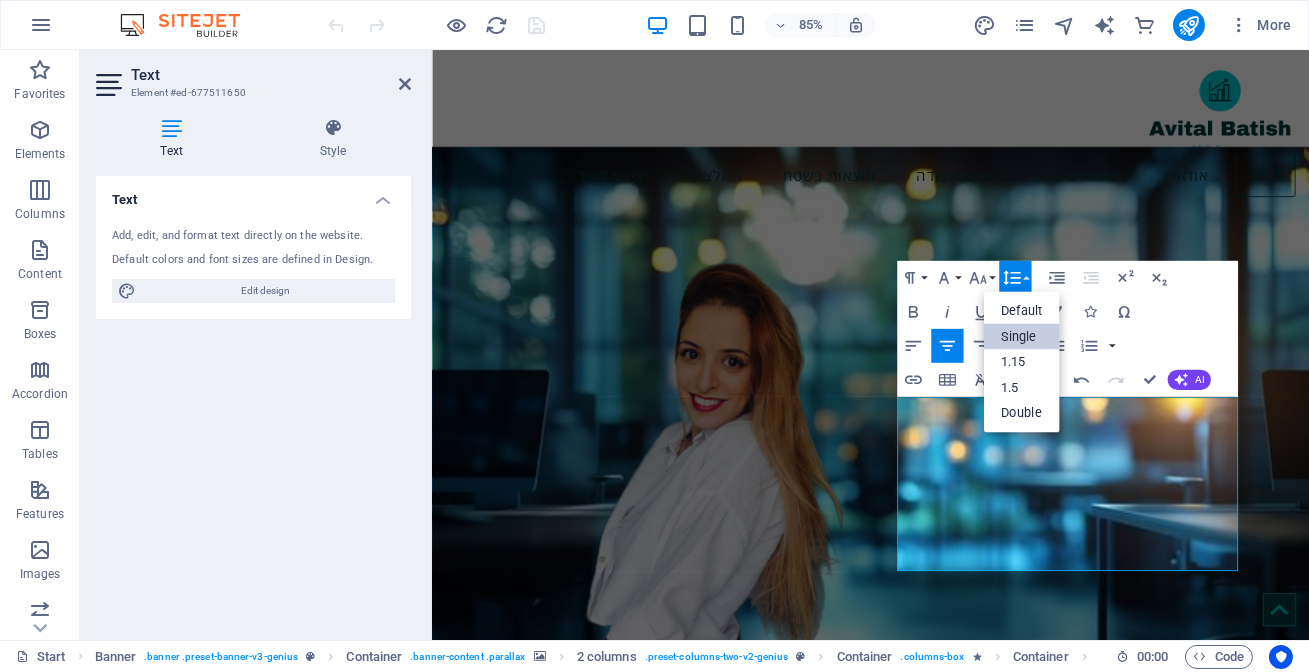scroll, scrollTop: 0, scrollLeft: 0, axis: both 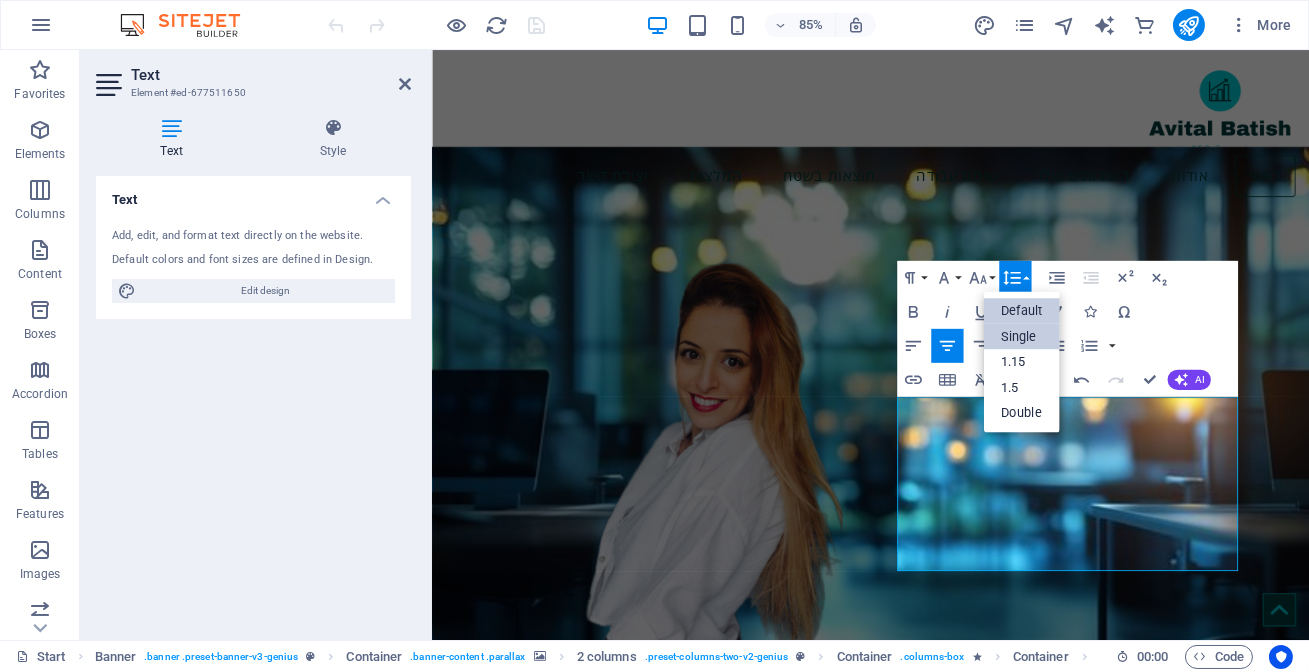 click on "Default" at bounding box center (1022, 311) 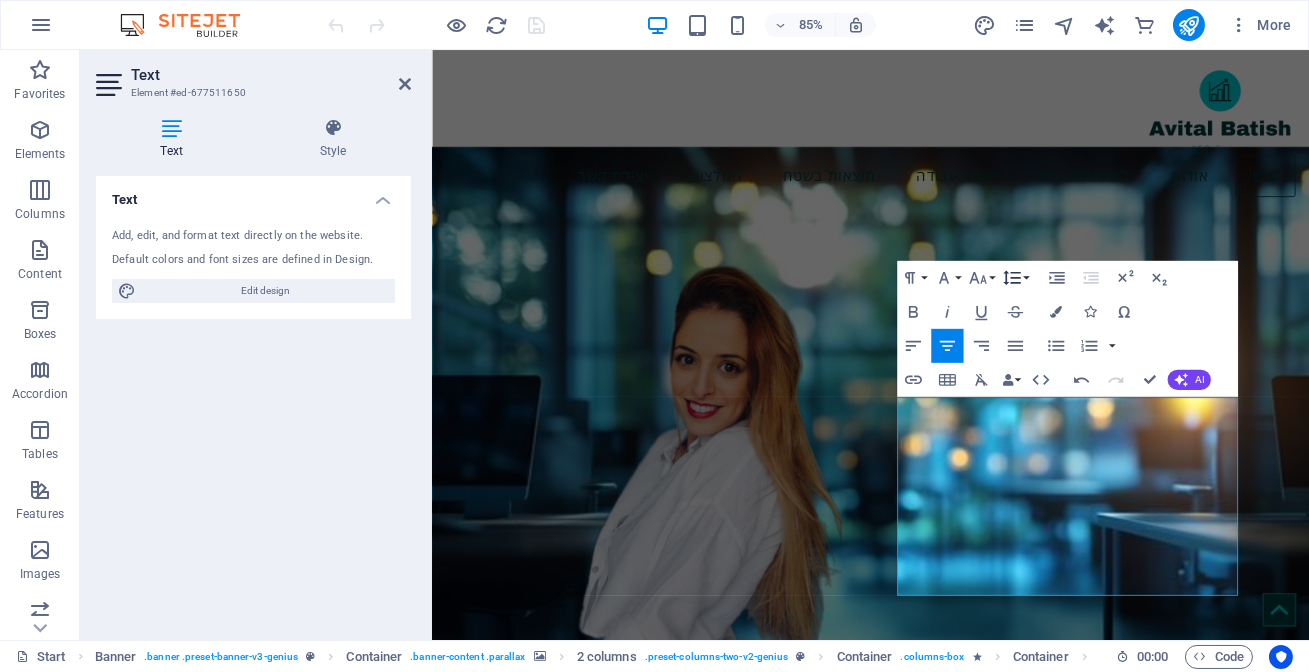 click 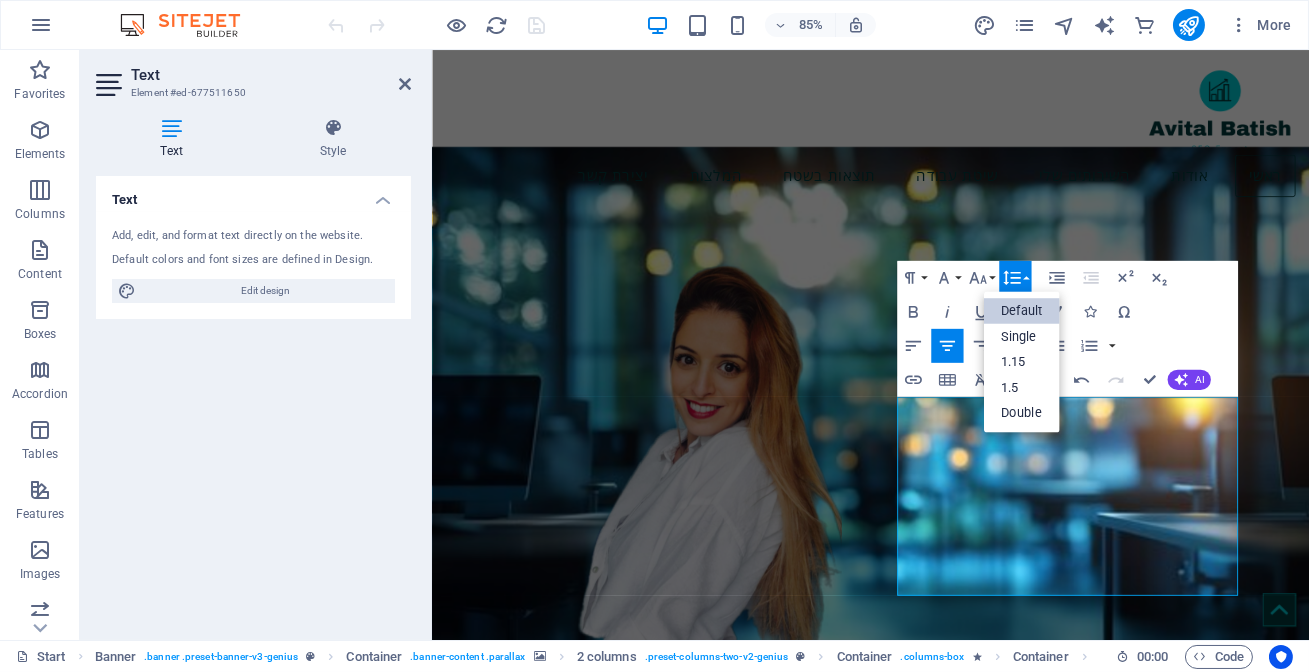 scroll, scrollTop: 0, scrollLeft: 0, axis: both 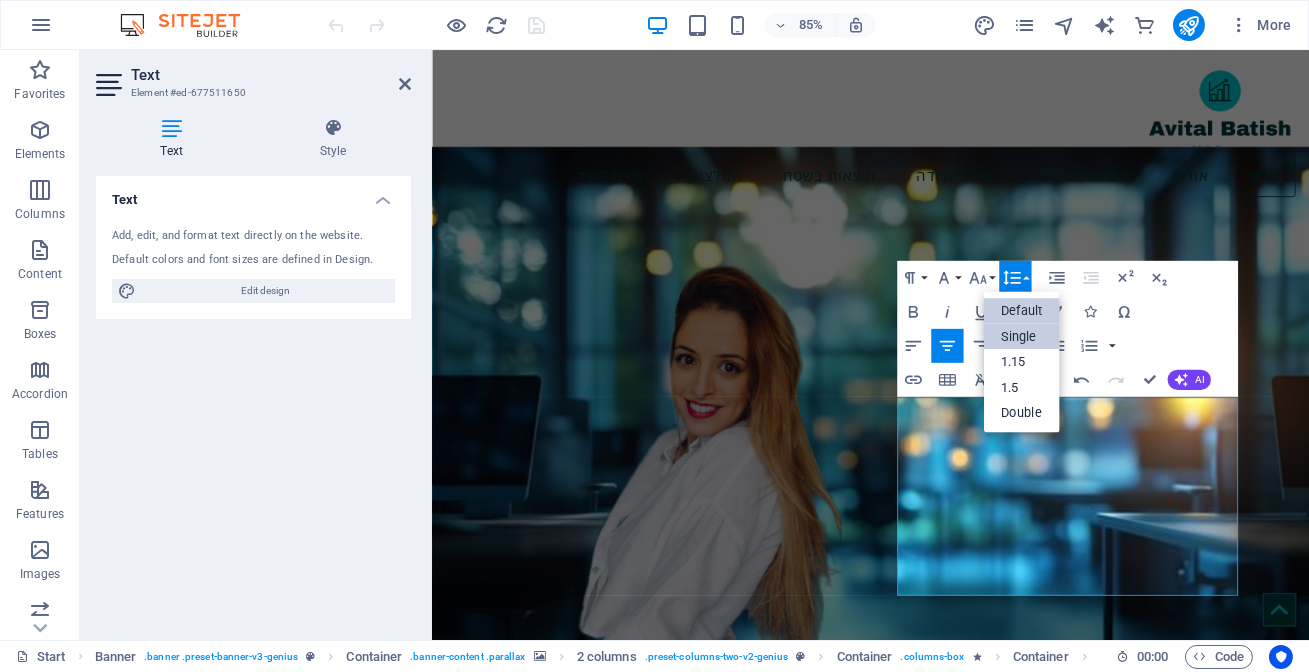 click on "Single" at bounding box center (1022, 336) 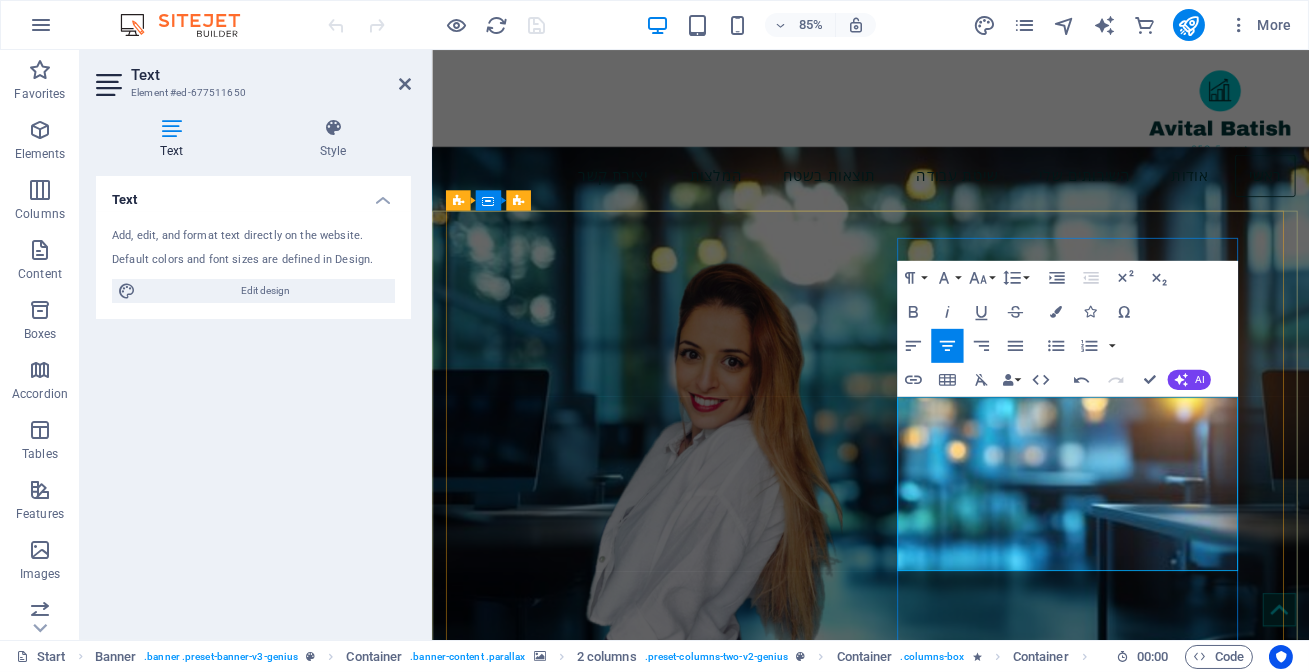 click on "AI Search & LLM SEO" at bounding box center (683, 1371) 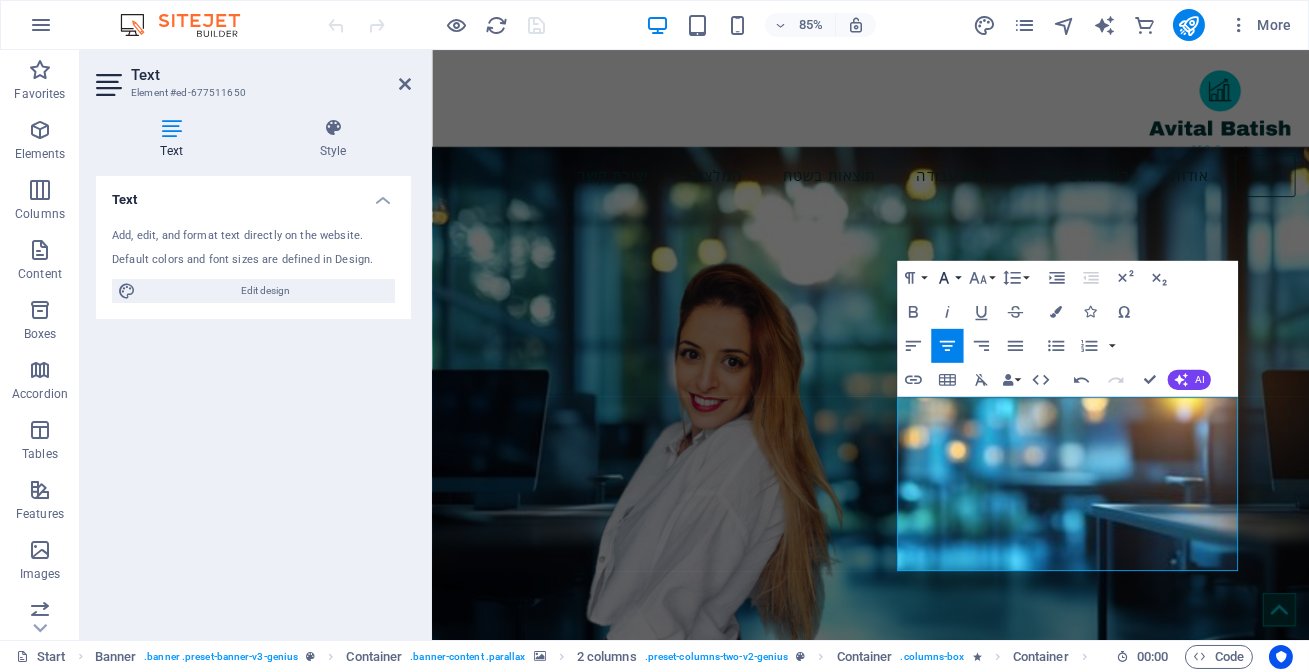 click 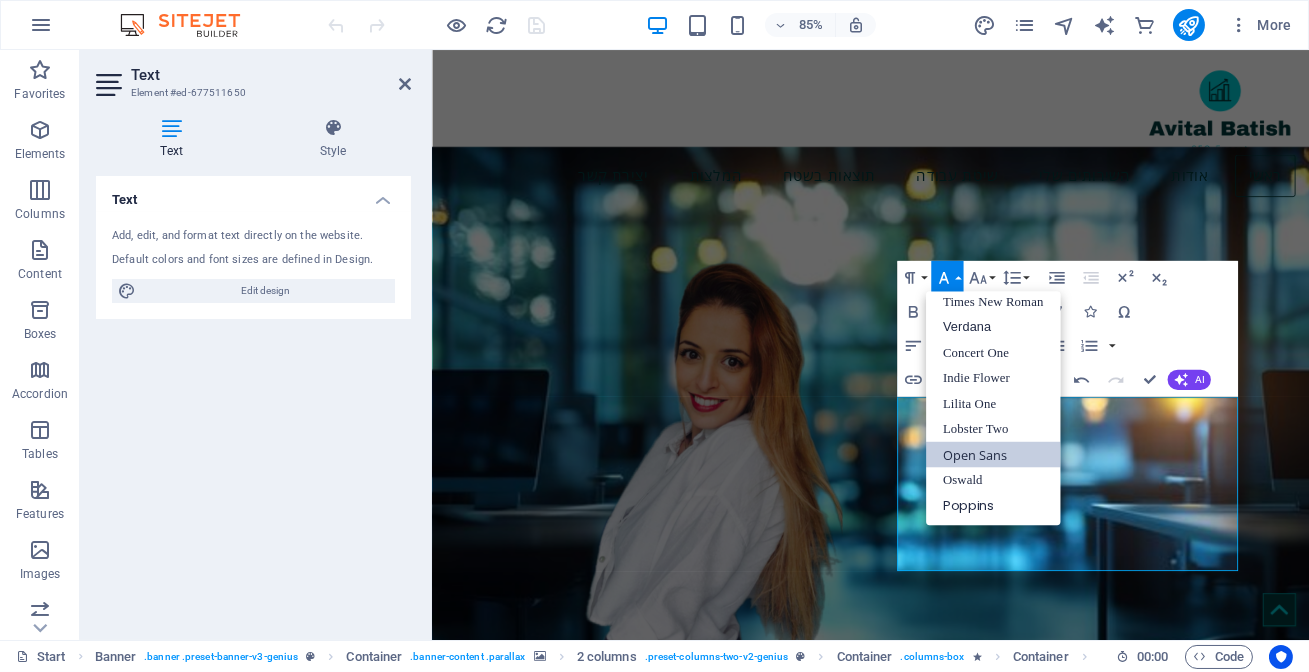 scroll, scrollTop: 130, scrollLeft: 0, axis: vertical 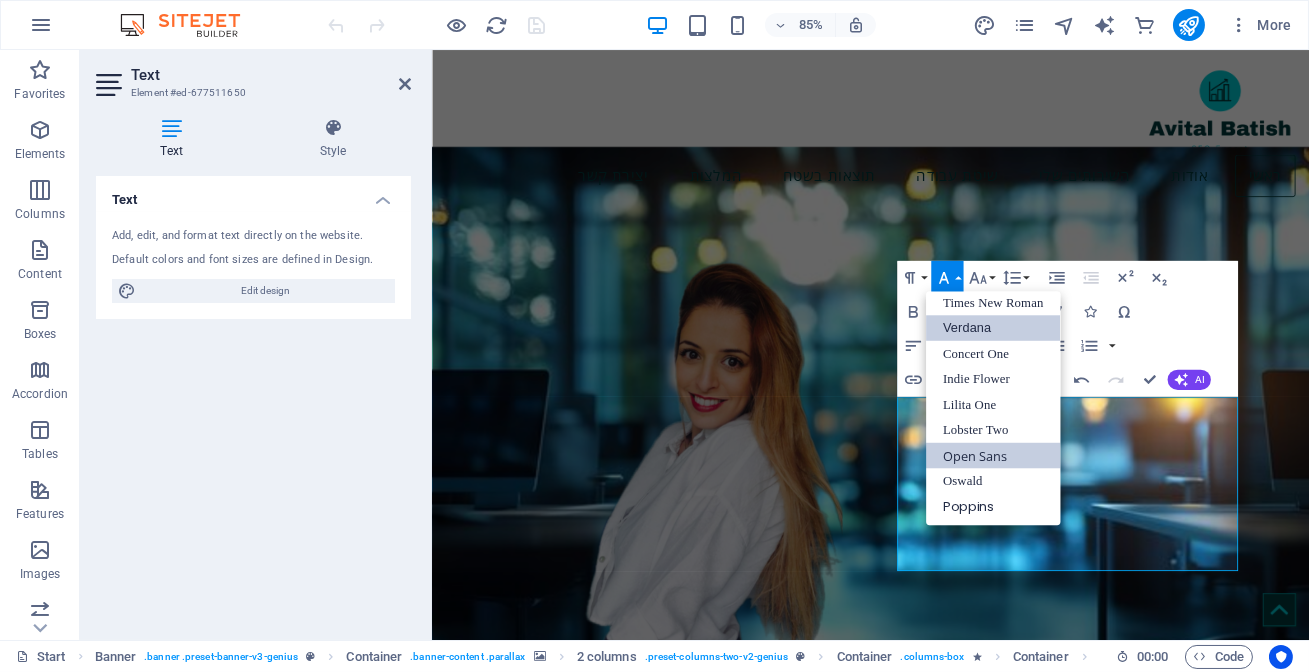 click on "Verdana" at bounding box center [993, 328] 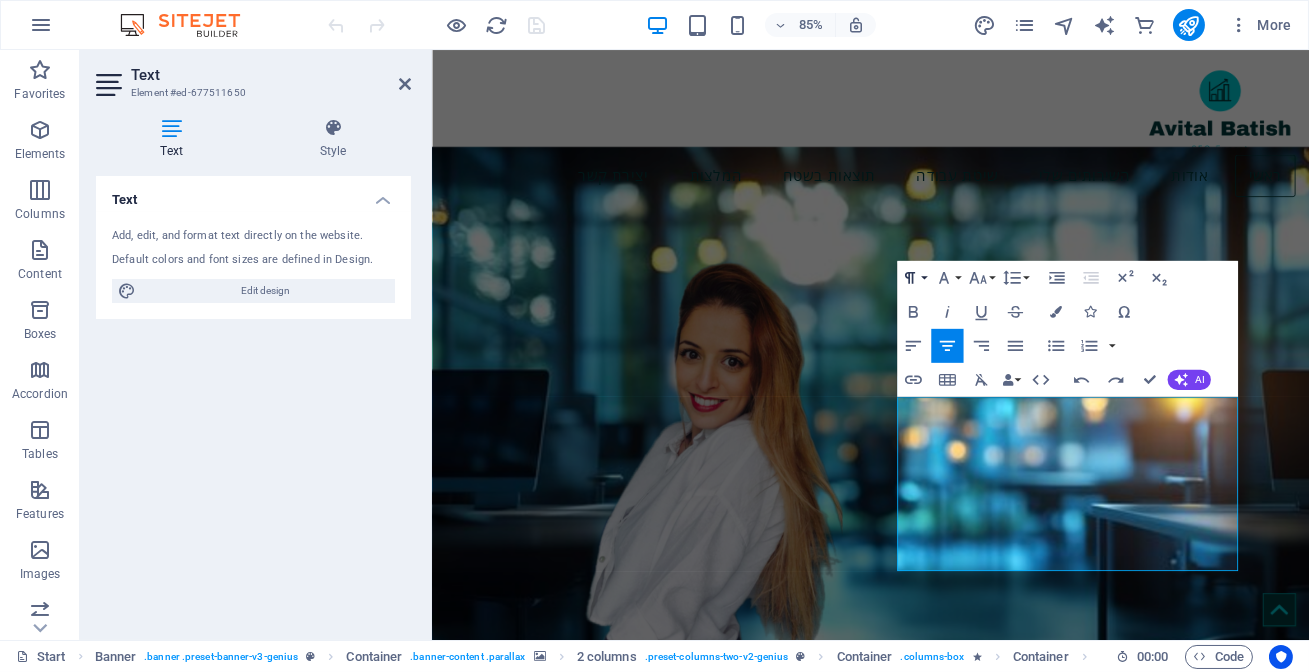 click on "Paragraph Format" at bounding box center [913, 278] 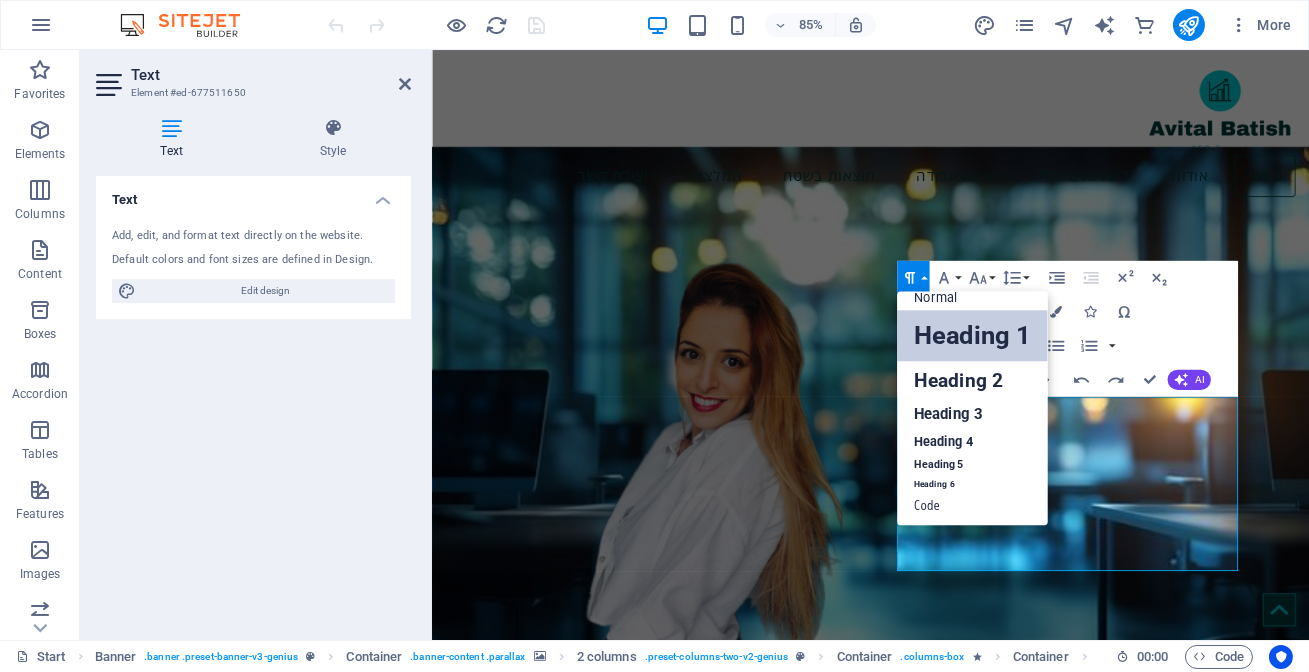 scroll, scrollTop: 15, scrollLeft: 0, axis: vertical 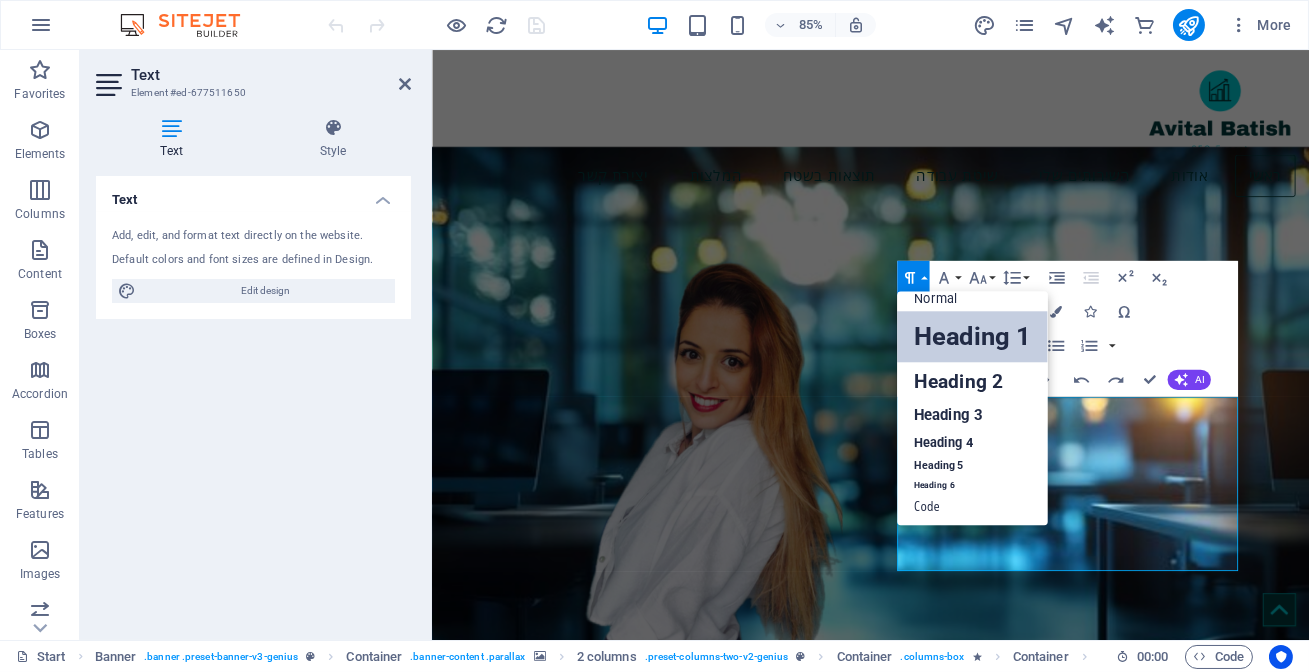 click on "Paragraph Format" at bounding box center (913, 278) 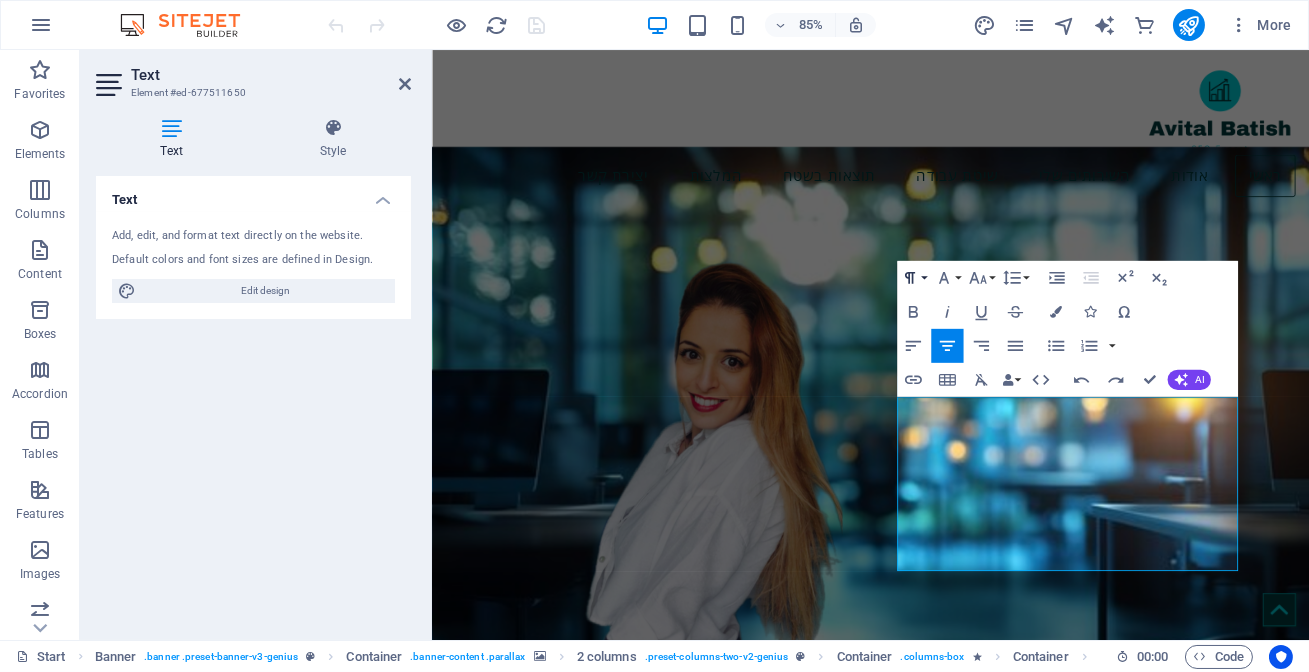 click on "Paragraph Format" at bounding box center (913, 278) 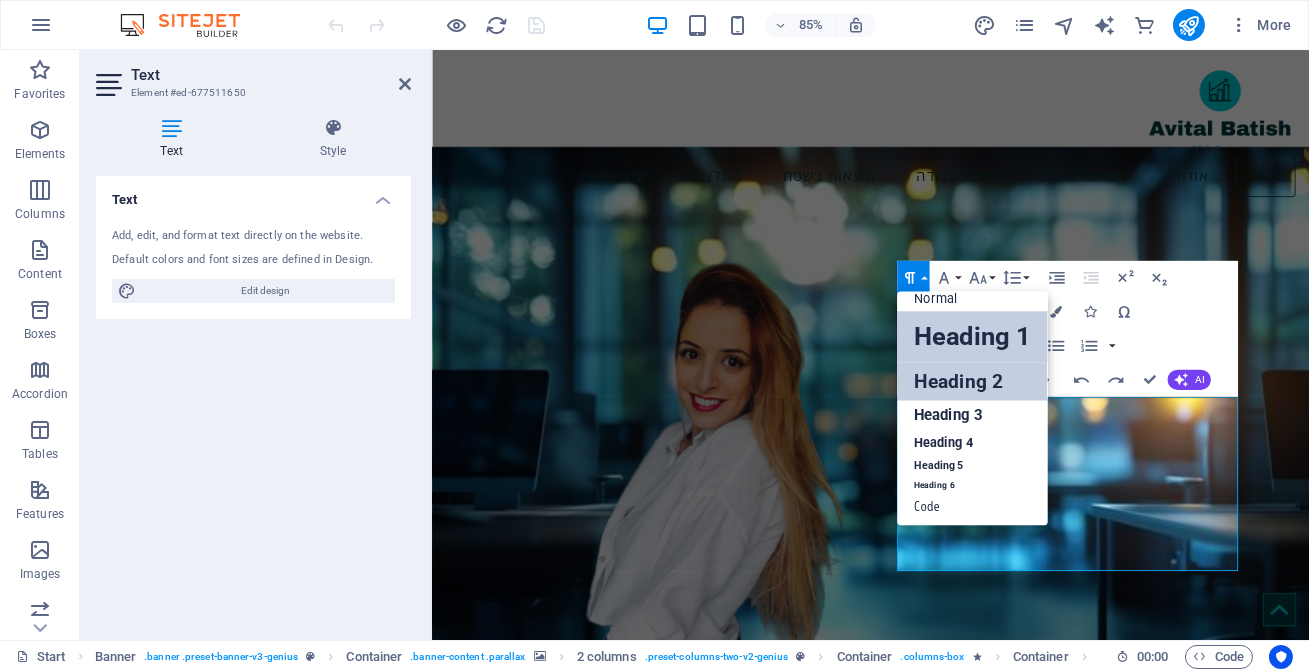 click on "Heading 2" at bounding box center (972, 381) 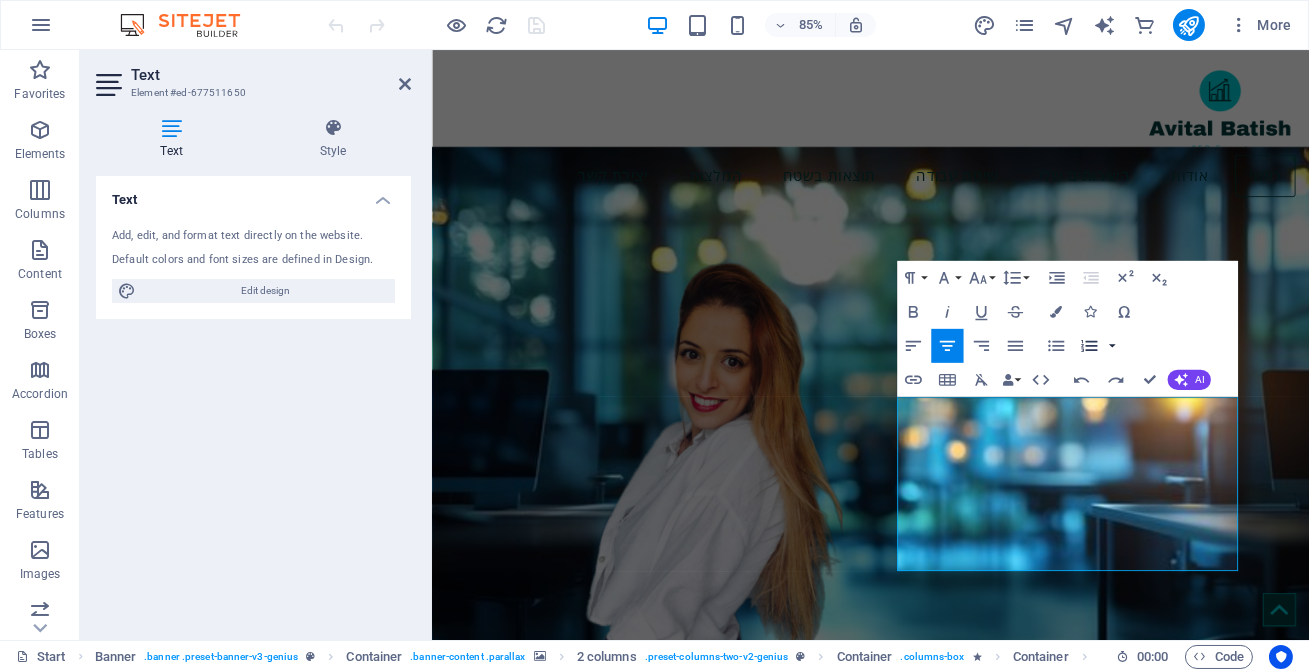 click at bounding box center (1112, 346) 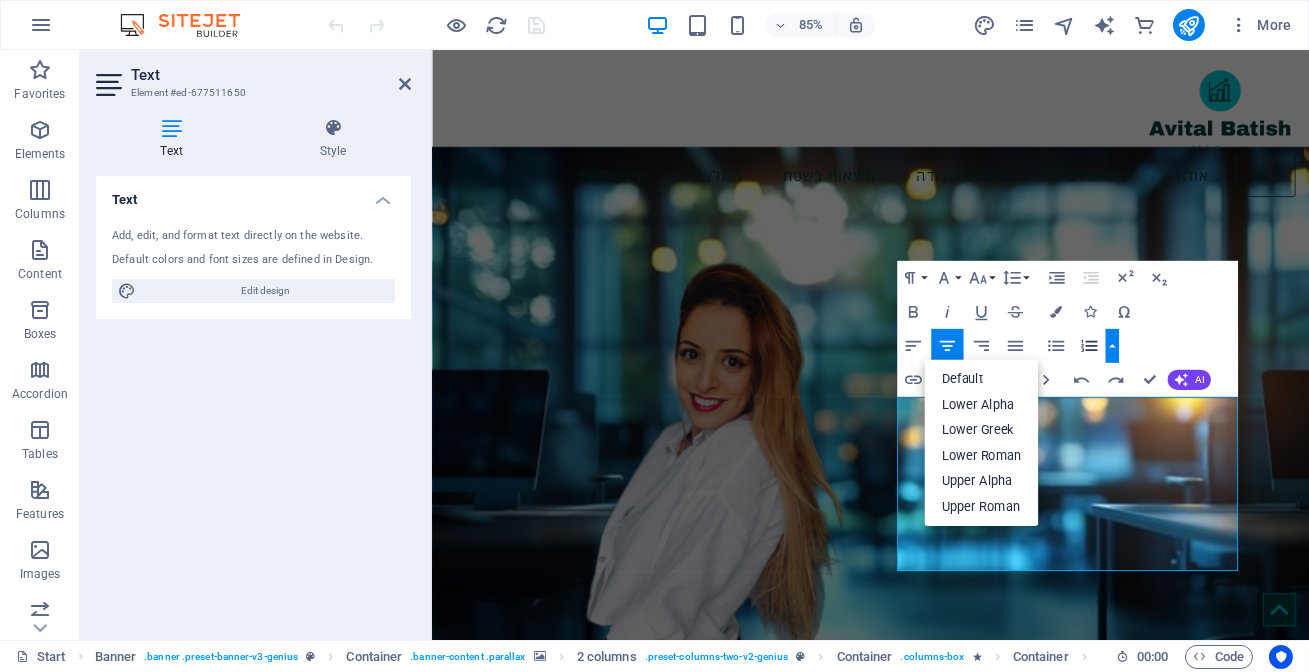 click at bounding box center [1112, 346] 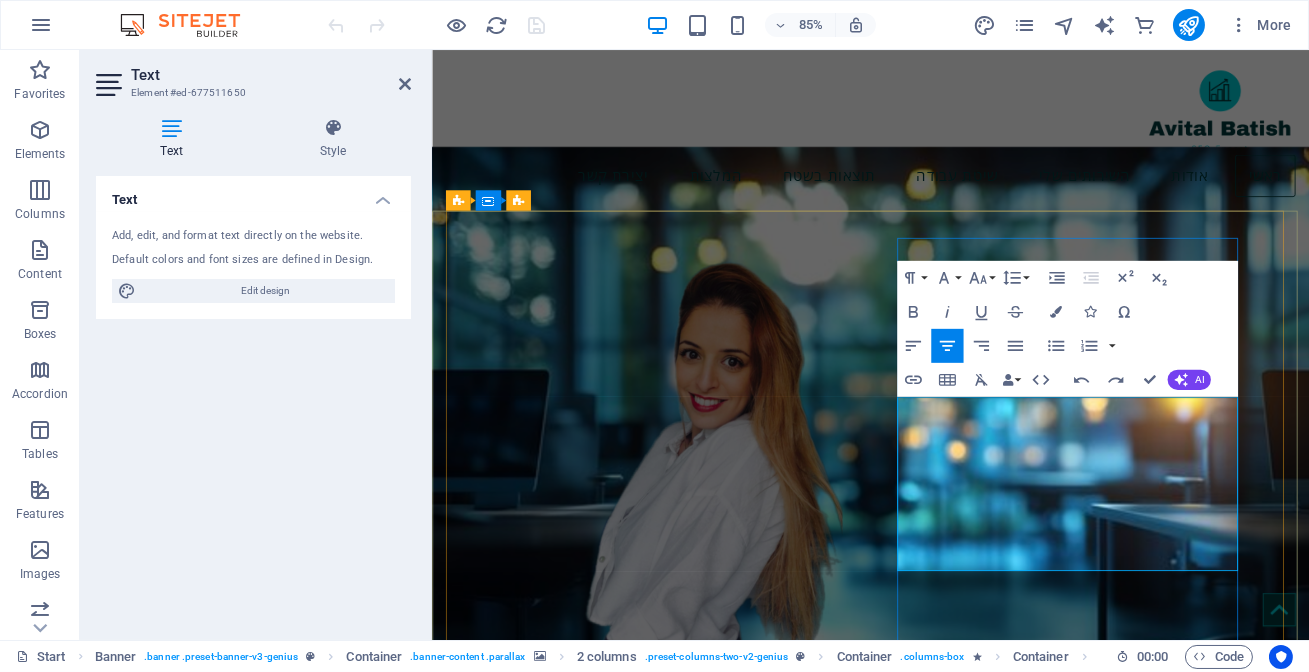 click at bounding box center [682, 1450] 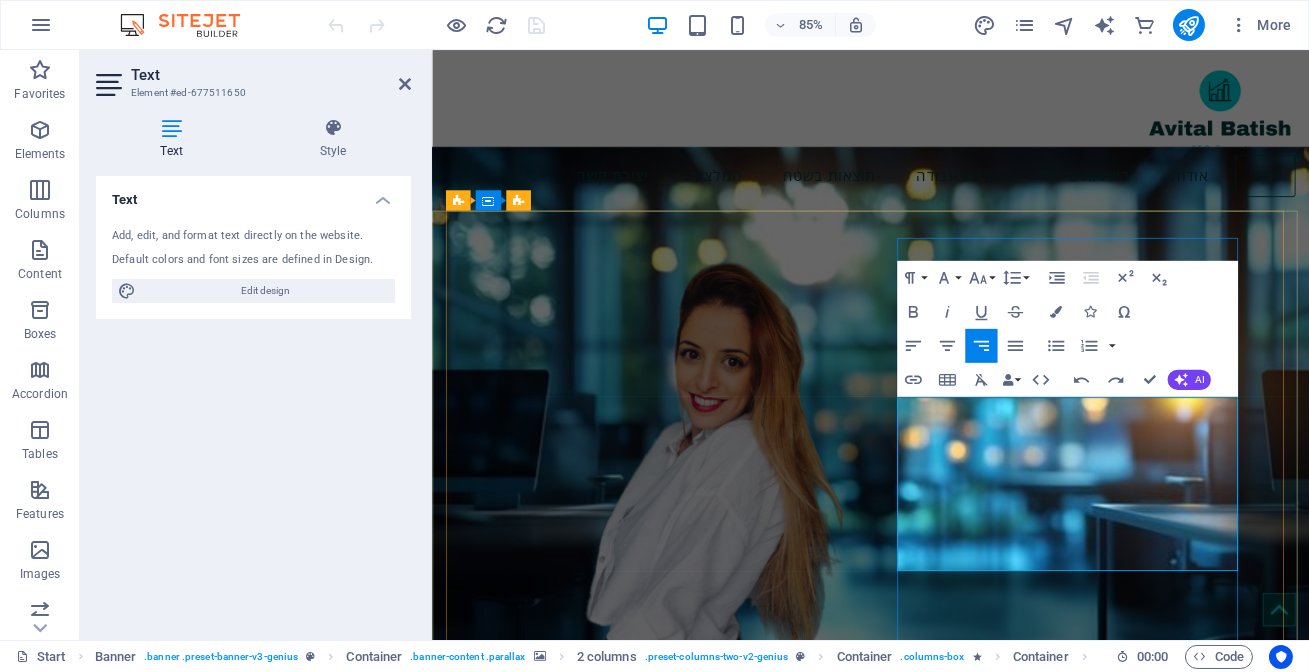 click on "קידום אורגני בגוגל" at bounding box center (683, 1424) 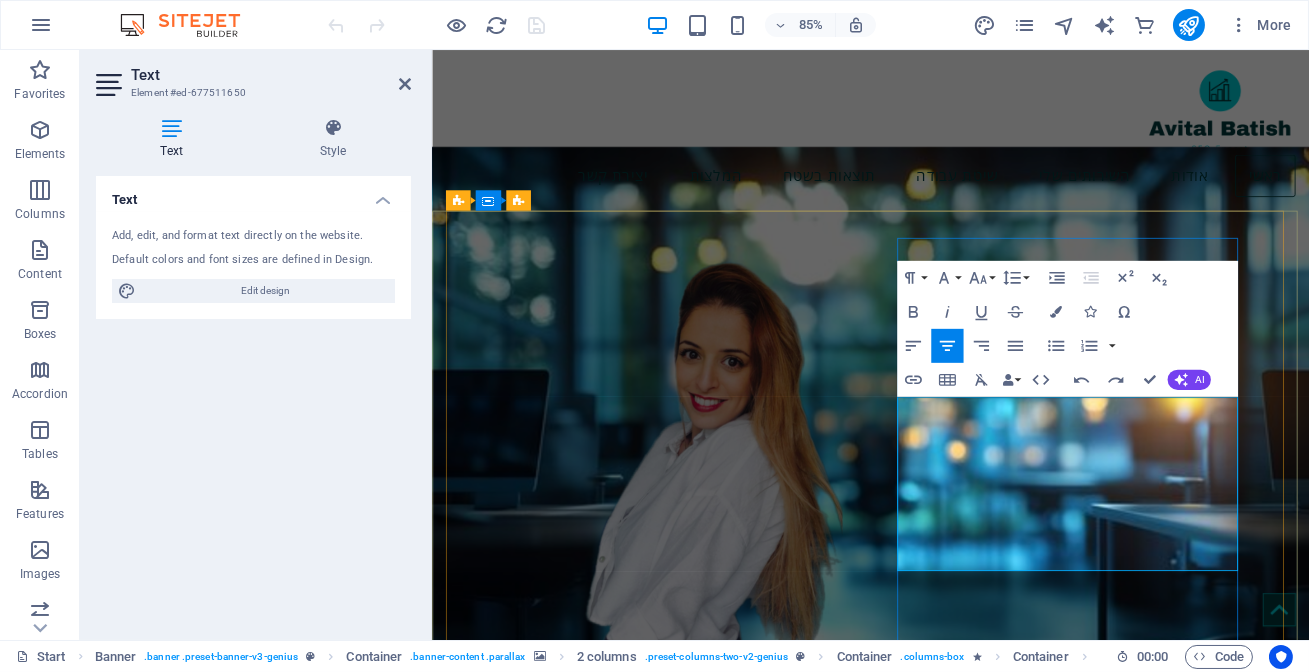 click on "קידום אורגני בגוגל" at bounding box center (683, 1424) 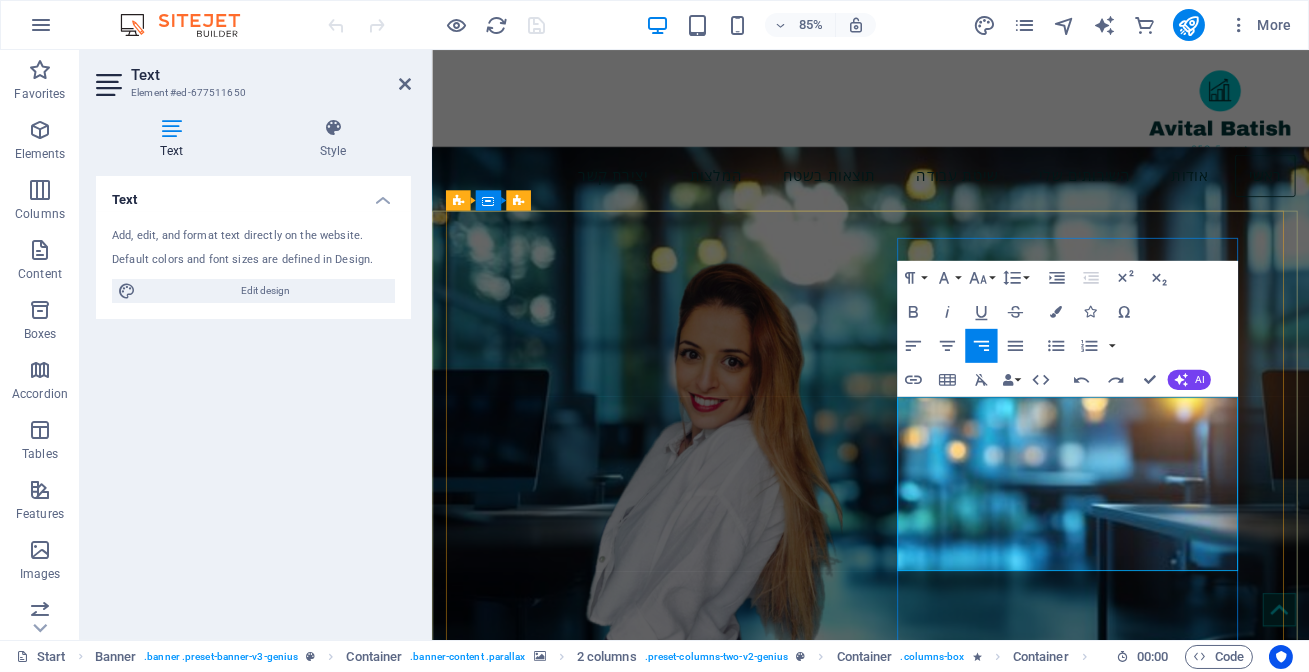 click on "קידום אורגני בגוגל" at bounding box center (683, 1424) 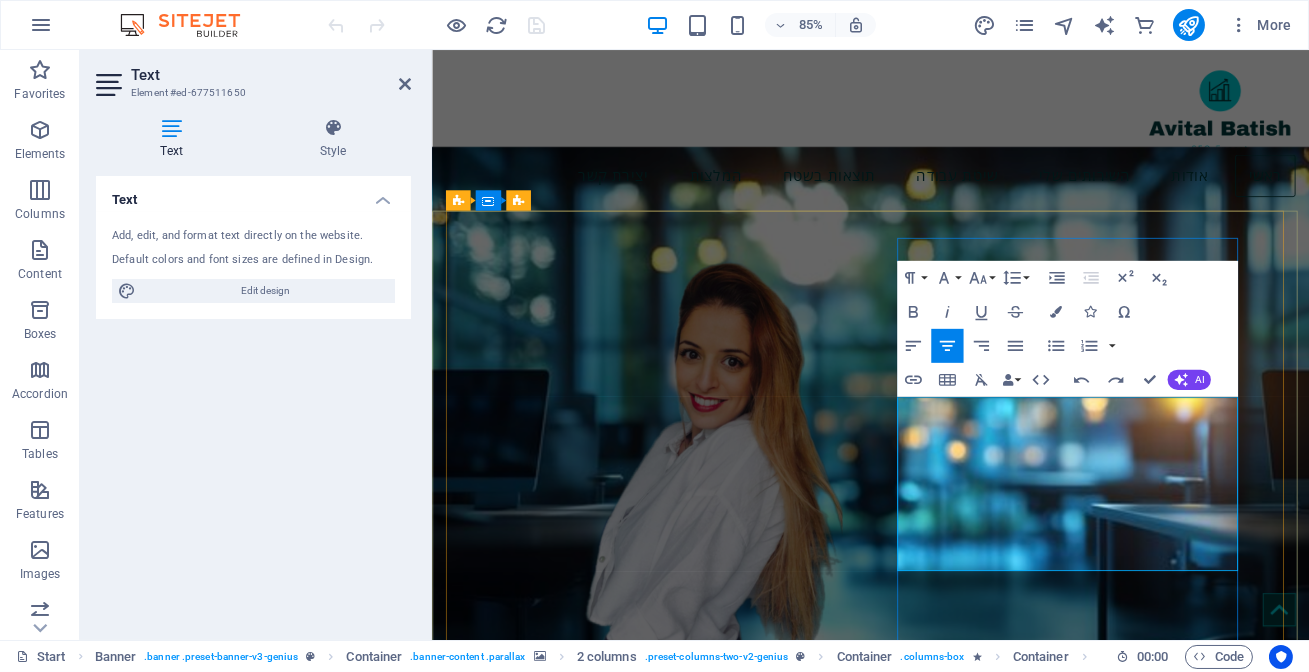 click on "קידום אורגני בגוגל" at bounding box center [683, 1424] 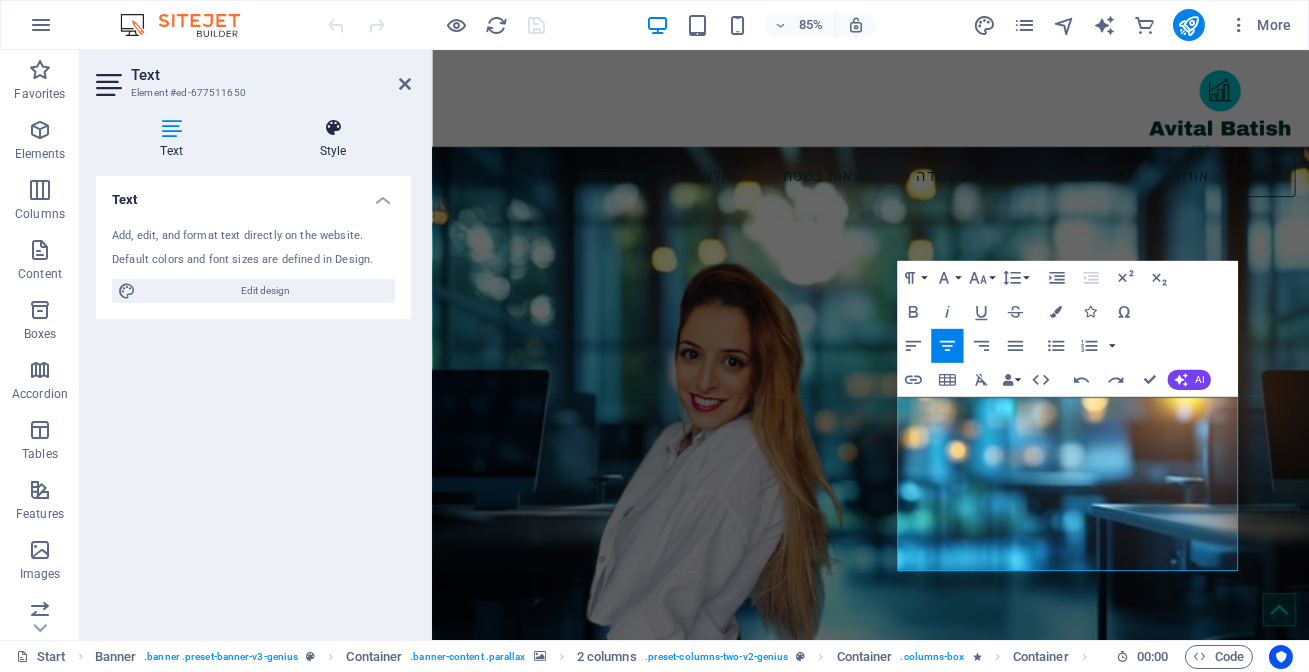 click on "Style" at bounding box center [333, 139] 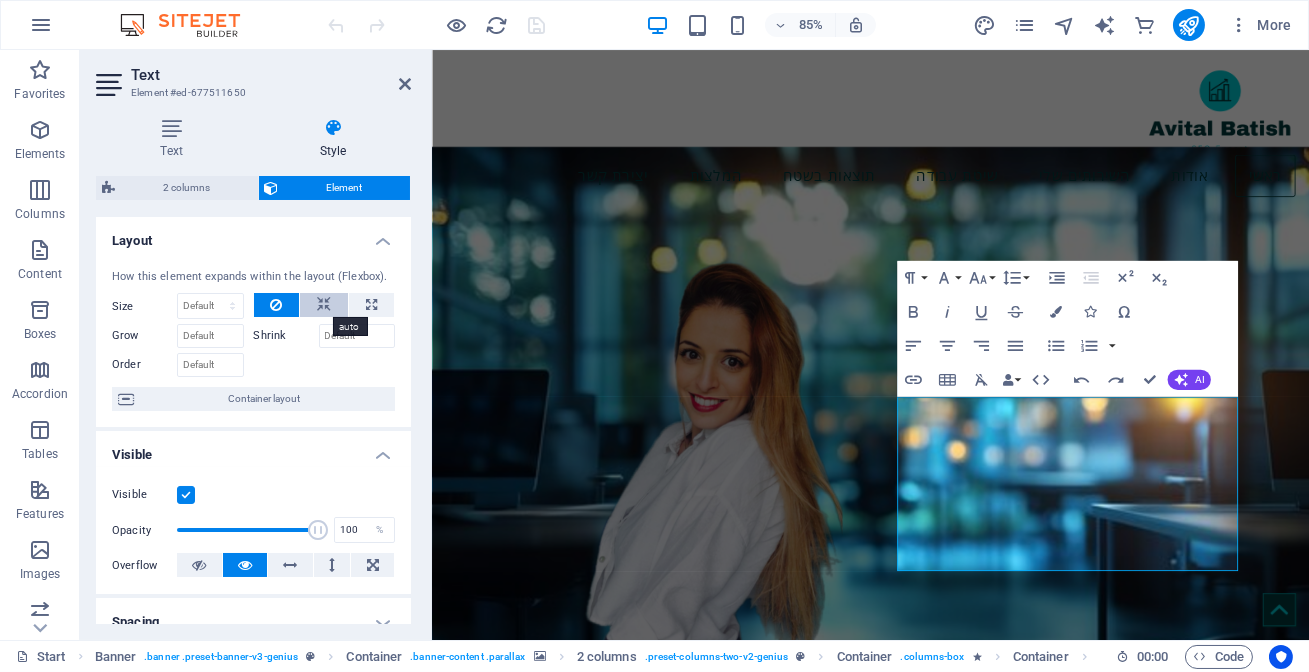 click at bounding box center (324, 305) 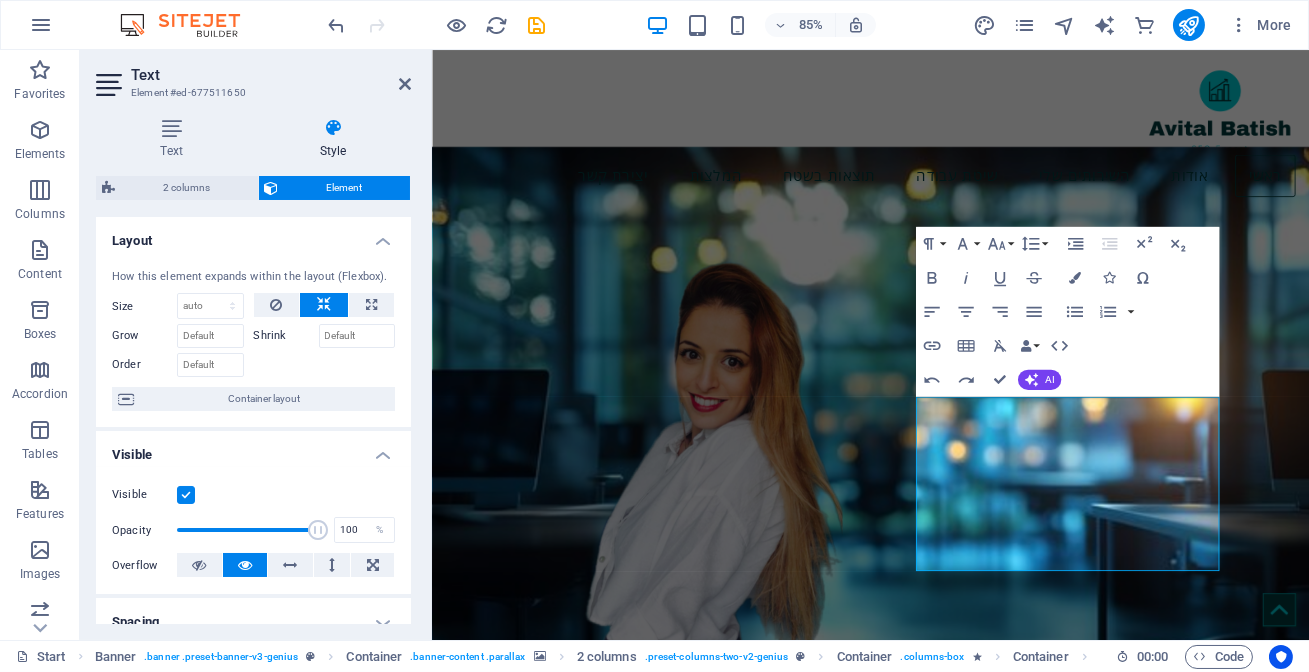 type 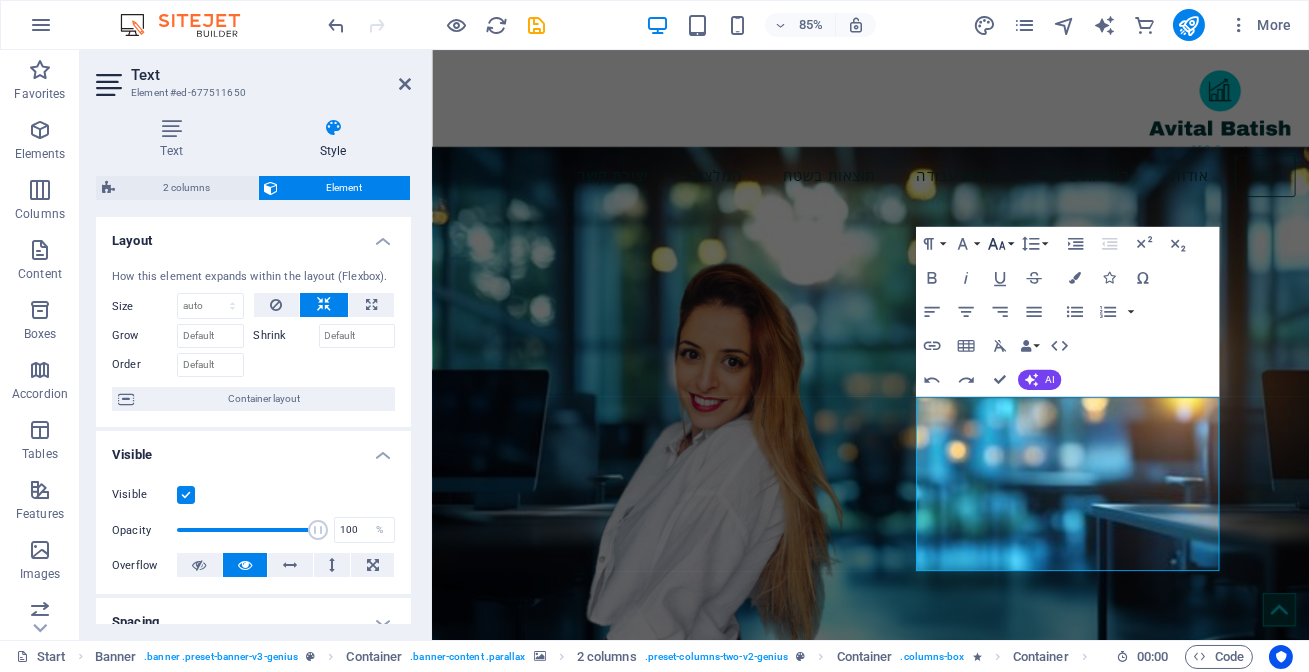 click 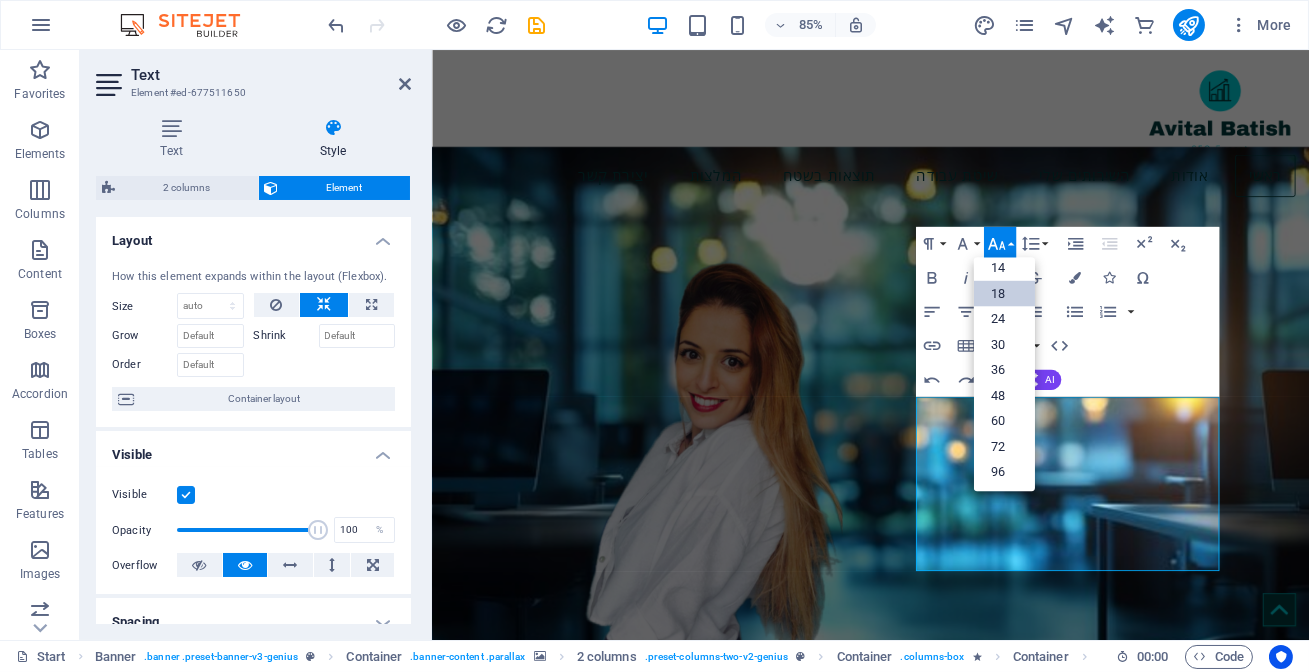 scroll, scrollTop: 160, scrollLeft: 0, axis: vertical 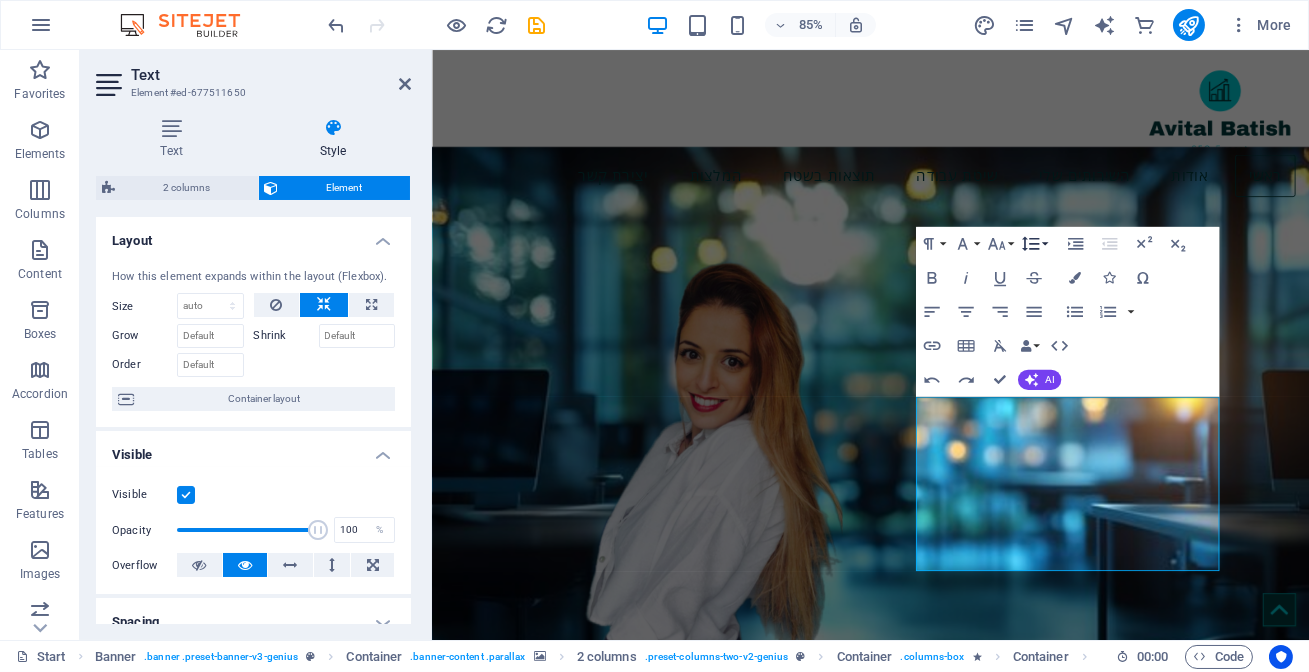 click 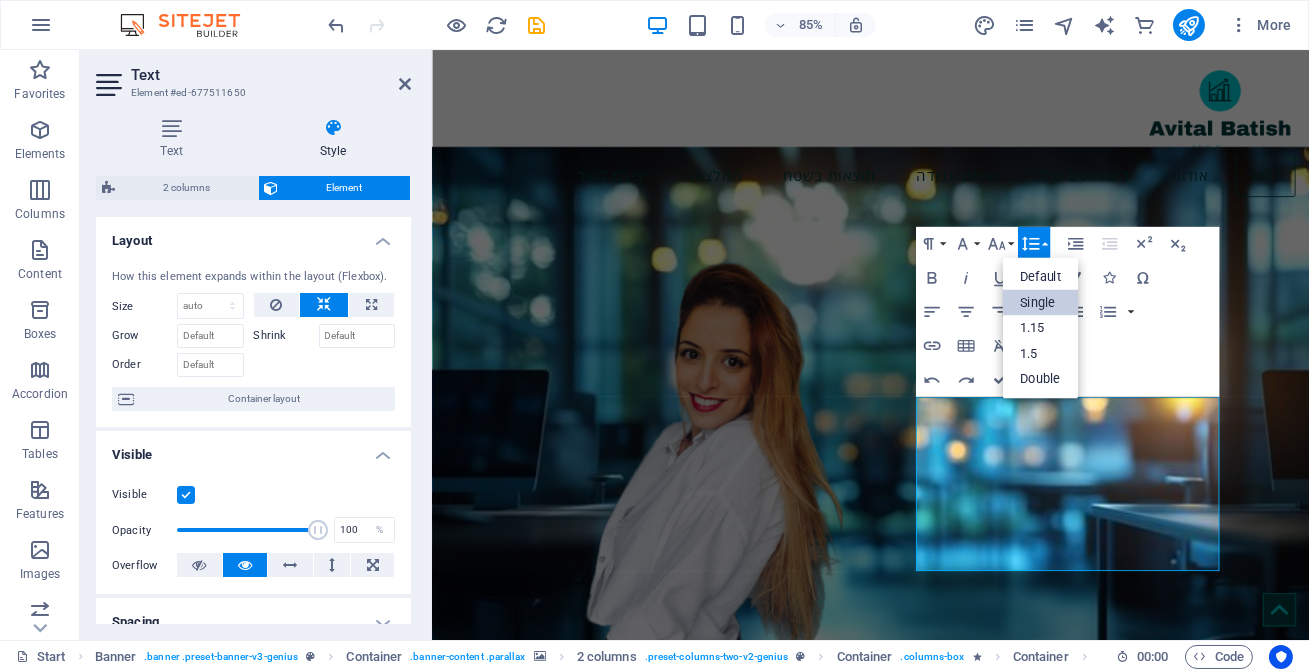 scroll, scrollTop: 0, scrollLeft: 0, axis: both 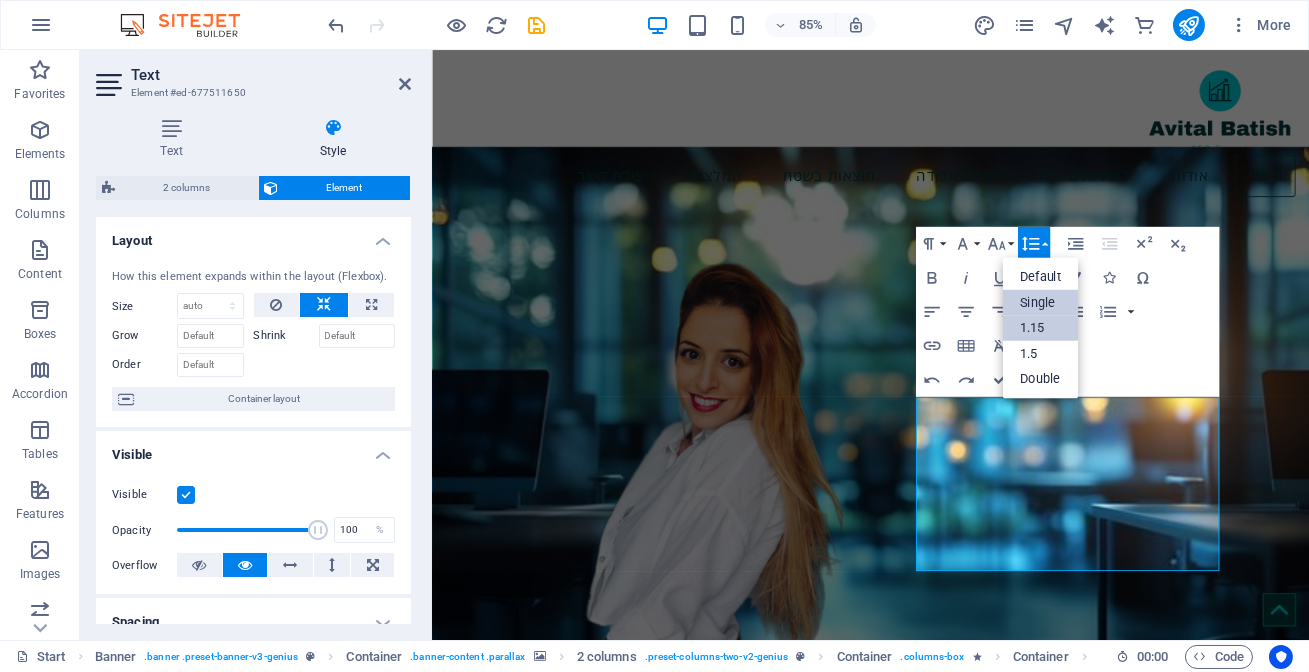 click on "1.15" at bounding box center [1040, 328] 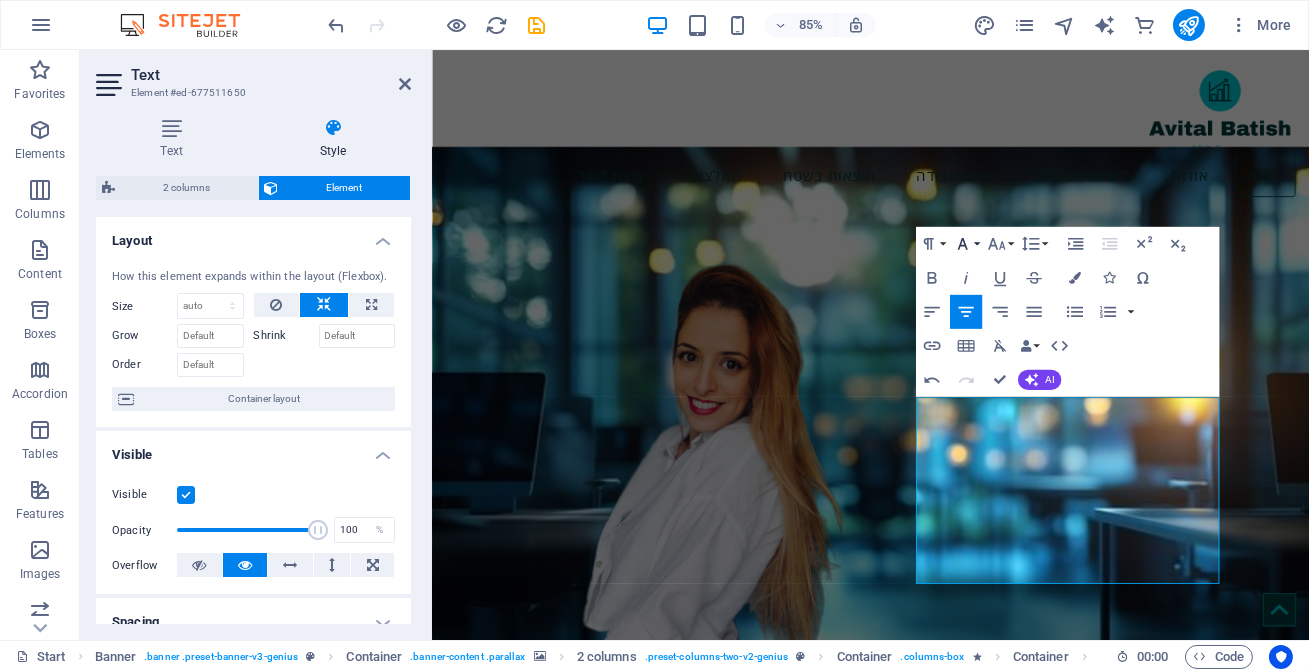 click on "Font Family" at bounding box center [966, 244] 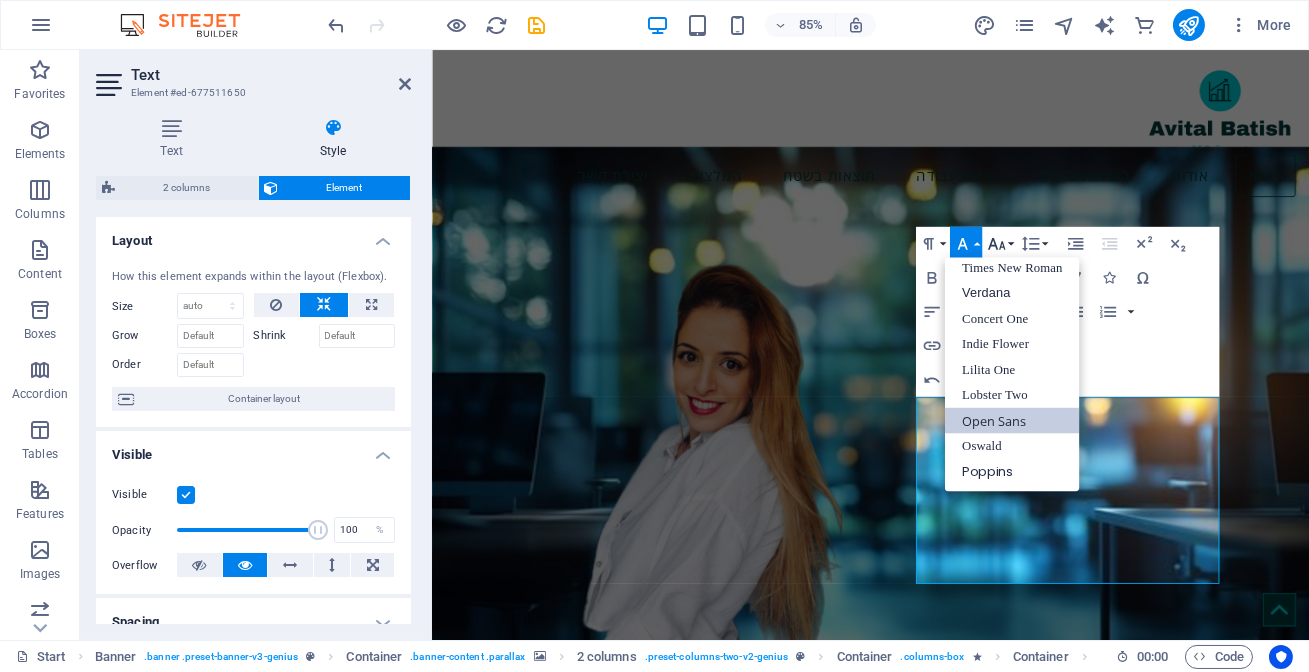 scroll, scrollTop: 130, scrollLeft: 0, axis: vertical 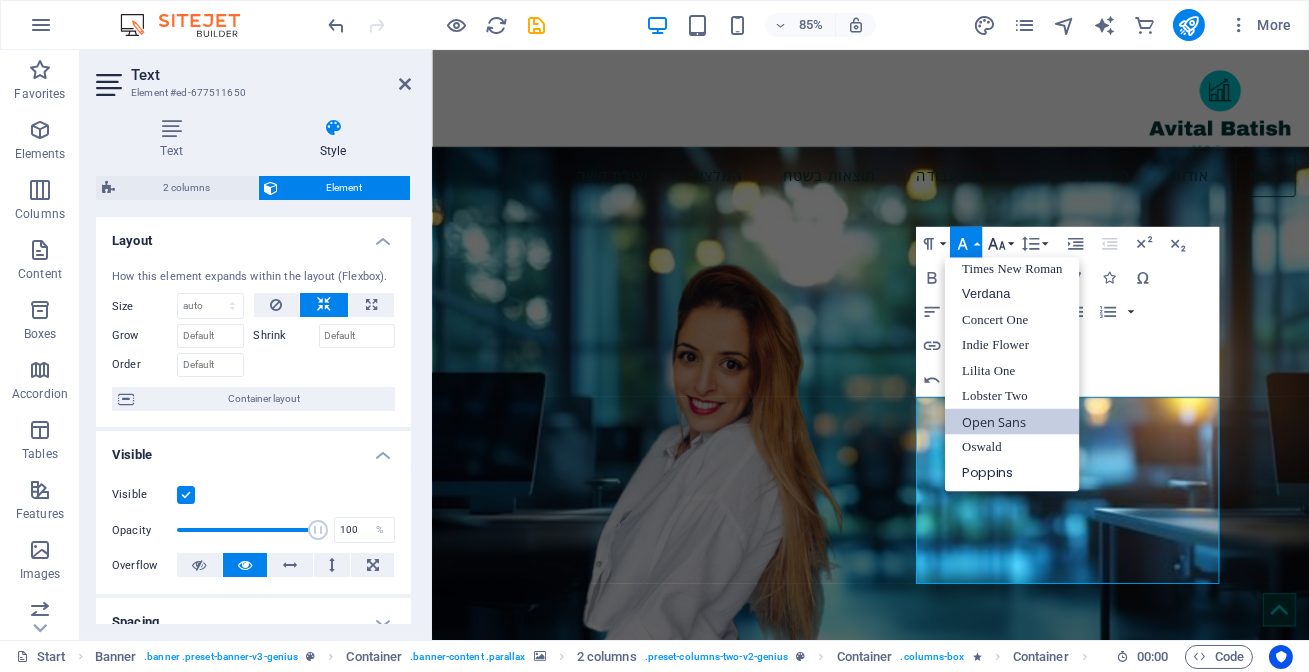 click 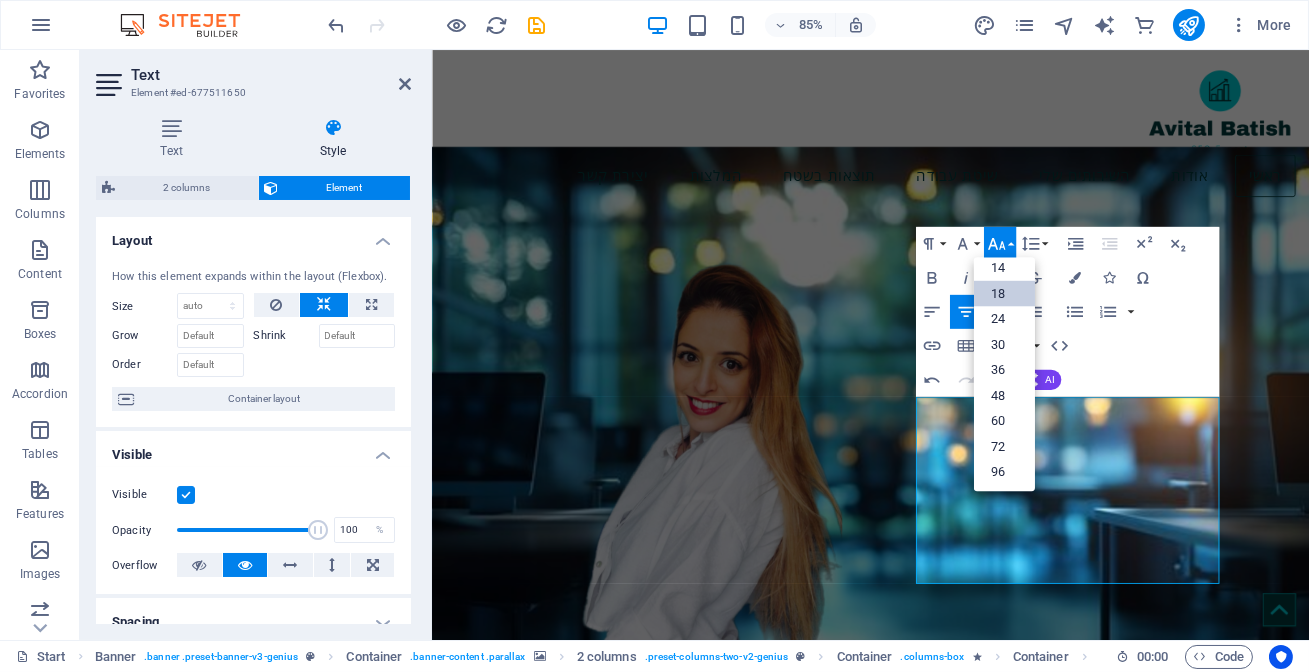 scroll, scrollTop: 160, scrollLeft: 0, axis: vertical 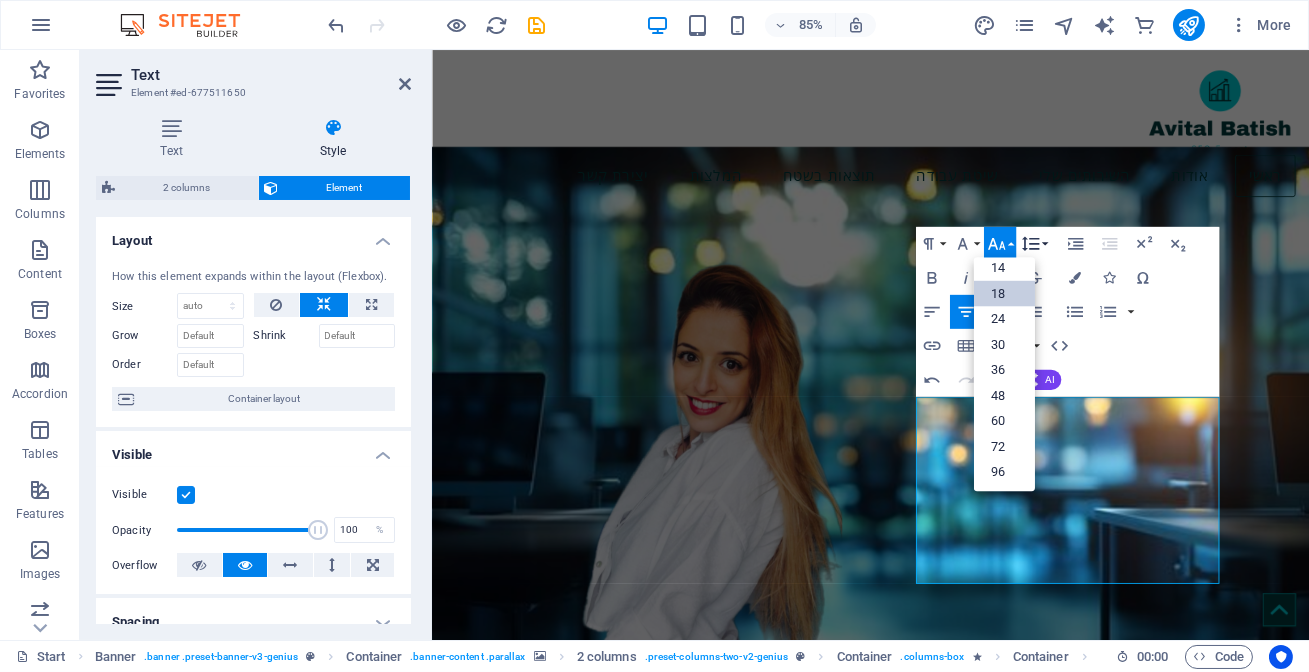 click 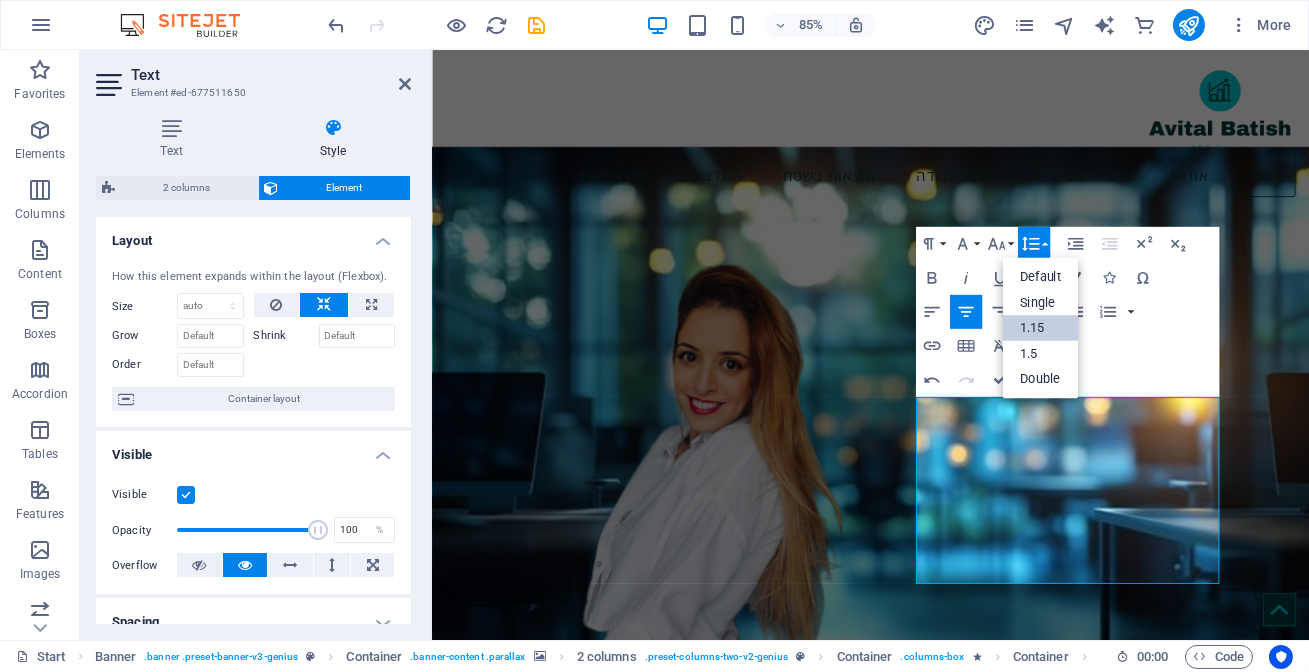 scroll, scrollTop: 0, scrollLeft: 0, axis: both 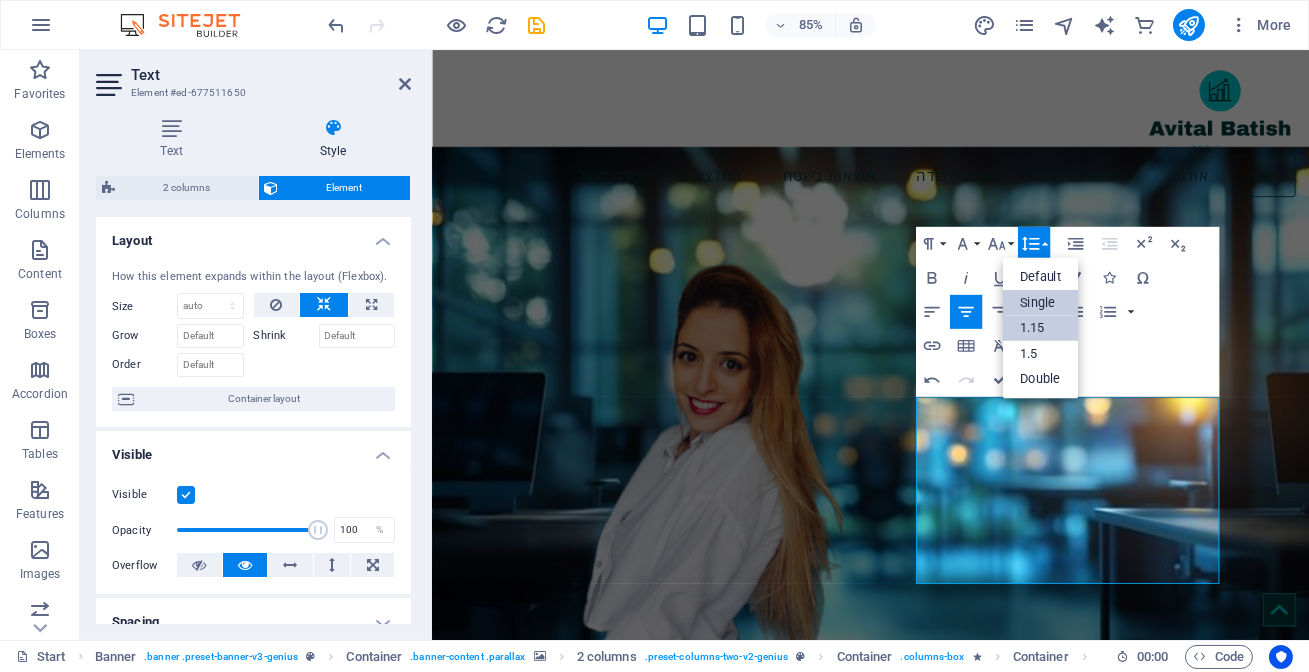 click on "Single" at bounding box center [1040, 302] 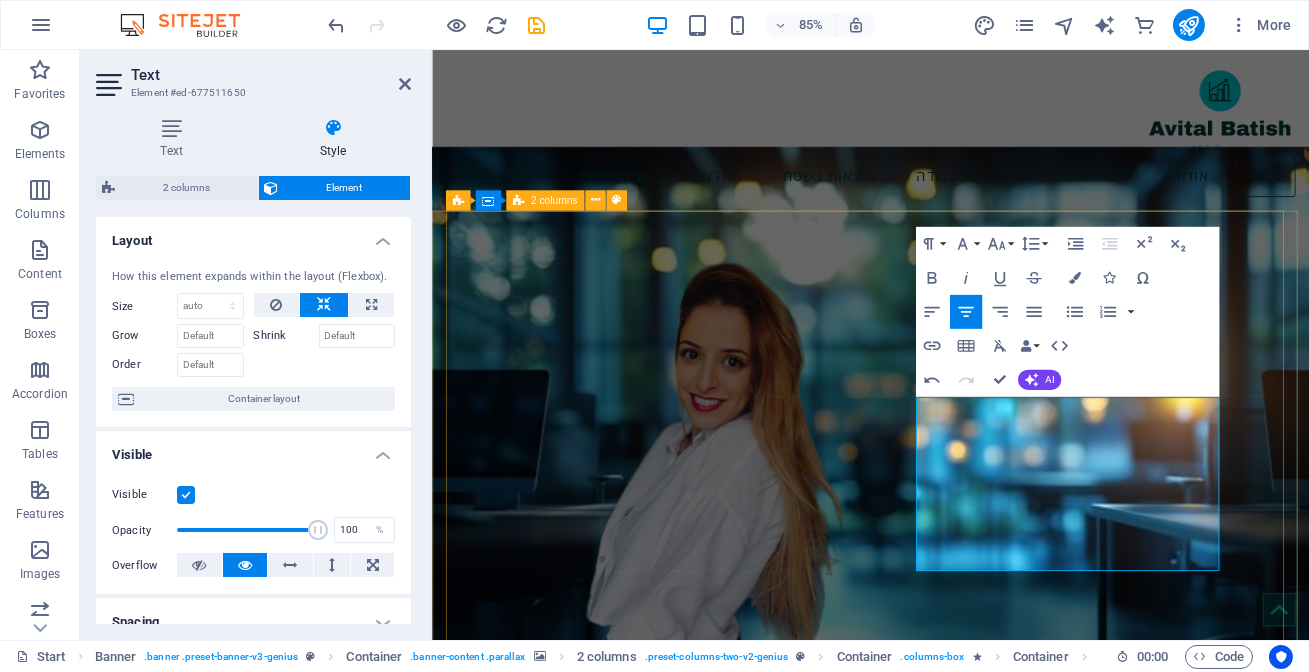 click on "Drop content here or  Add elements  Paste clipboard קידום אתרים  בעידן החדש AI Search & LLM SEO קידום אורגני בגוגל  מותאם אישית להצלחת האתר שלך Your Success,  Our Mission.    השירותים שלנו יצירת קשר" at bounding box center [947, 1372] 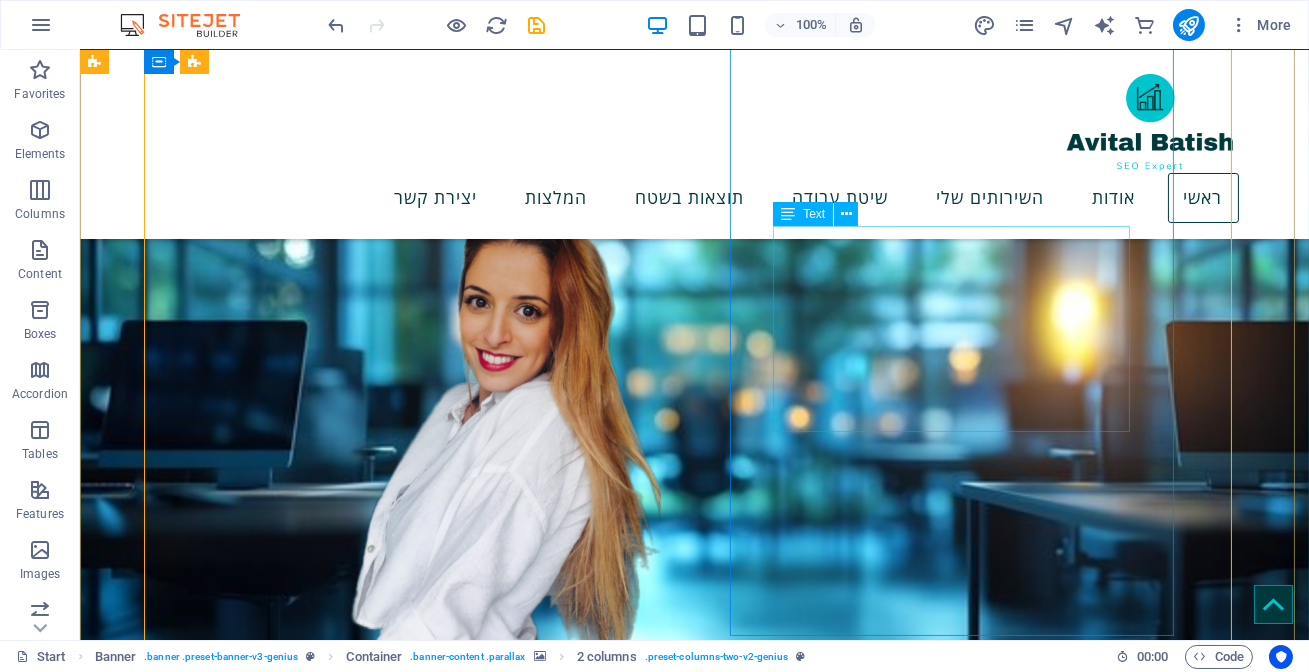 scroll, scrollTop: 0, scrollLeft: 0, axis: both 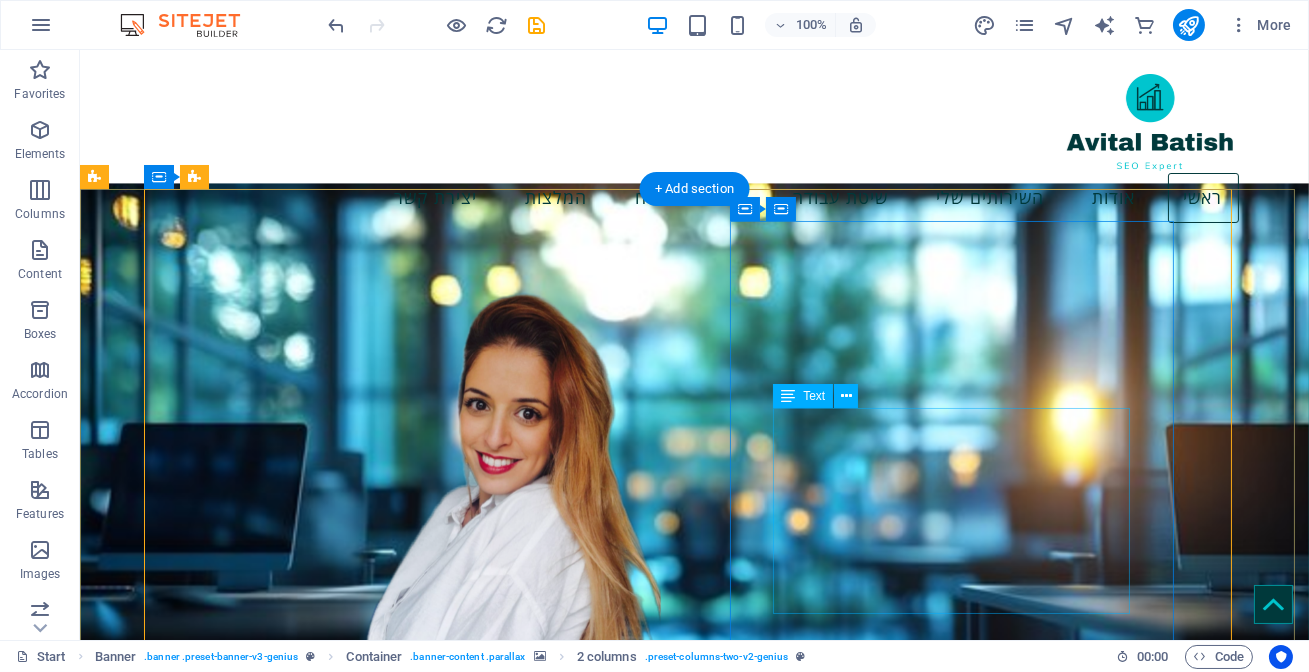 click on "AI Search & LLM SEO קידום אורגני בגוגל  מותאם אישית להצלחת האתר שלך" at bounding box center [405, 1375] 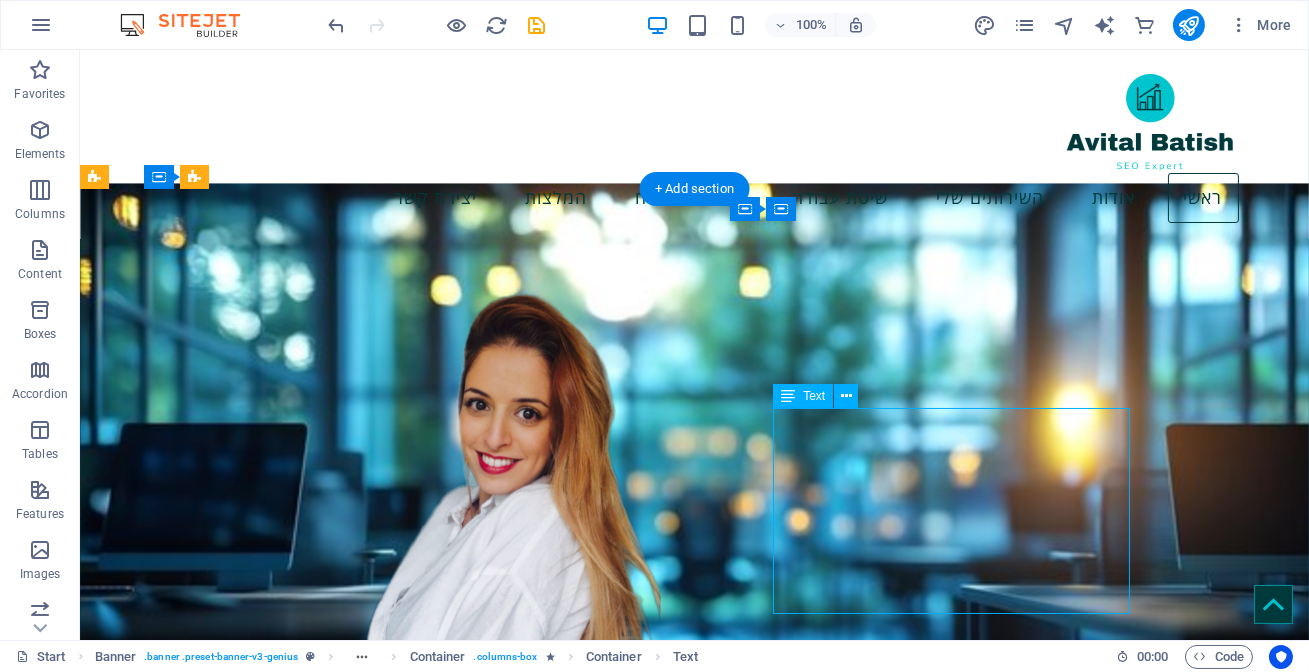 click on "AI Search & LLM SEO קידום אורגני בגוגל  מותאם אישית להצלחת האתר שלך" at bounding box center (405, 1375) 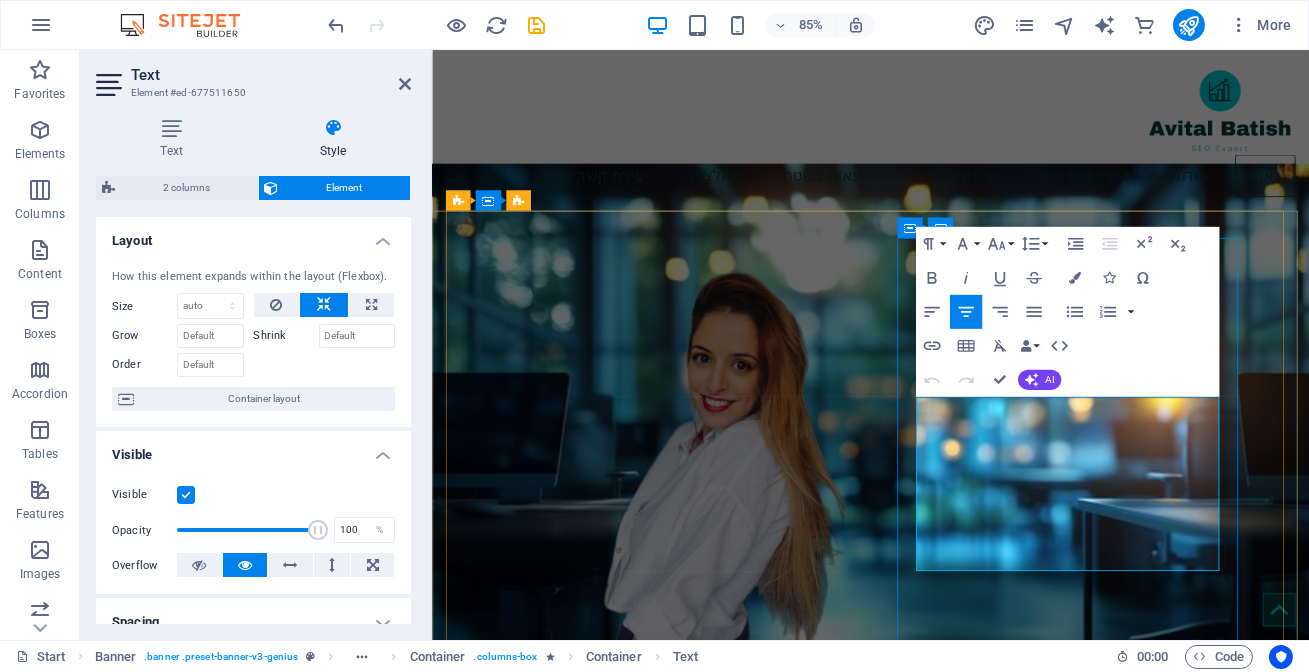 click on "קידום אורגני בגוגל" at bounding box center (683, 1382) 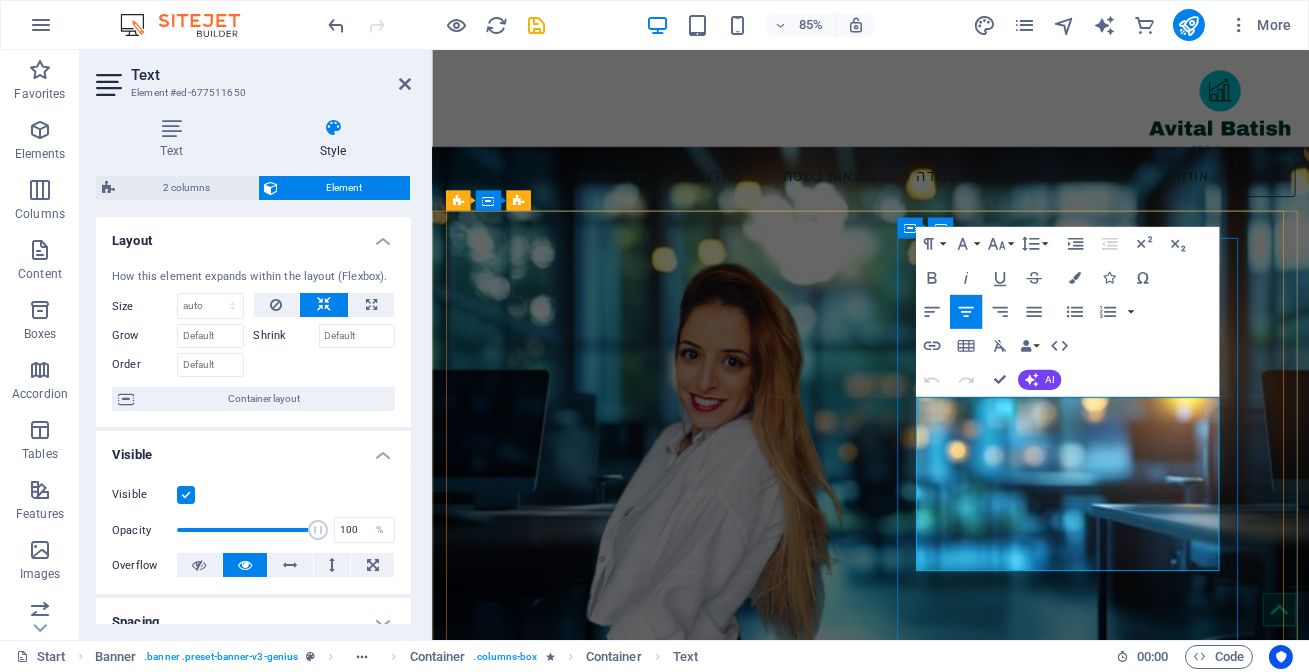 type 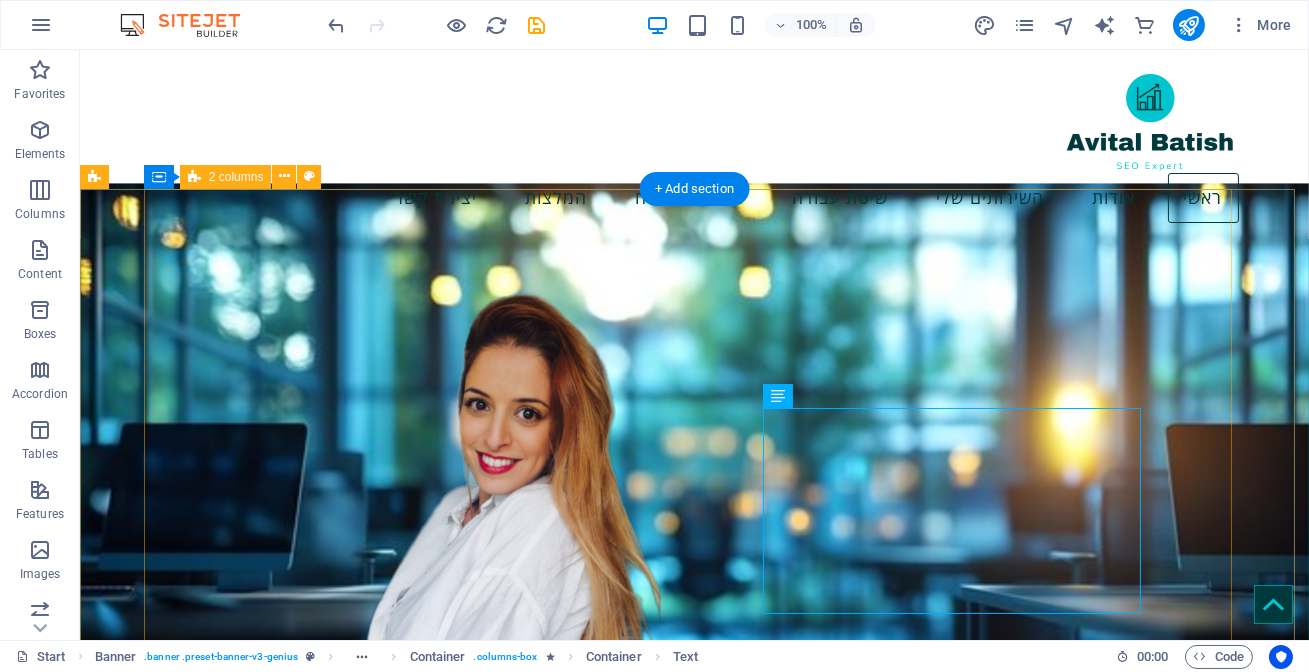 click on "Drop content here or  Add elements  Paste clipboard קידום אתרים  בעידן החדש AI Search & LLM SEO  קידום אורגני בגוגל ובעולמות הבינה המלאכותית  מותאם אישית להצלחת האתר שלך Your Success,  Our Mission.    השירותים שלנו יצירת קשר" at bounding box center (695, 1330) 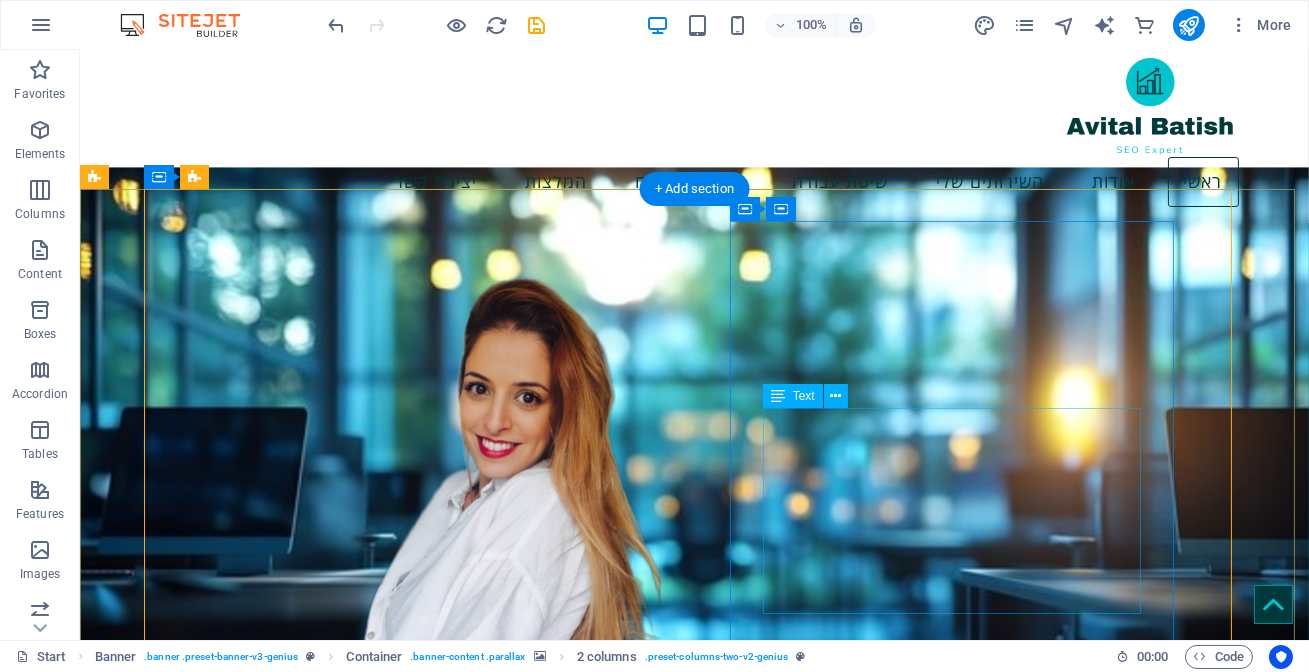 scroll, scrollTop: 0, scrollLeft: 0, axis: both 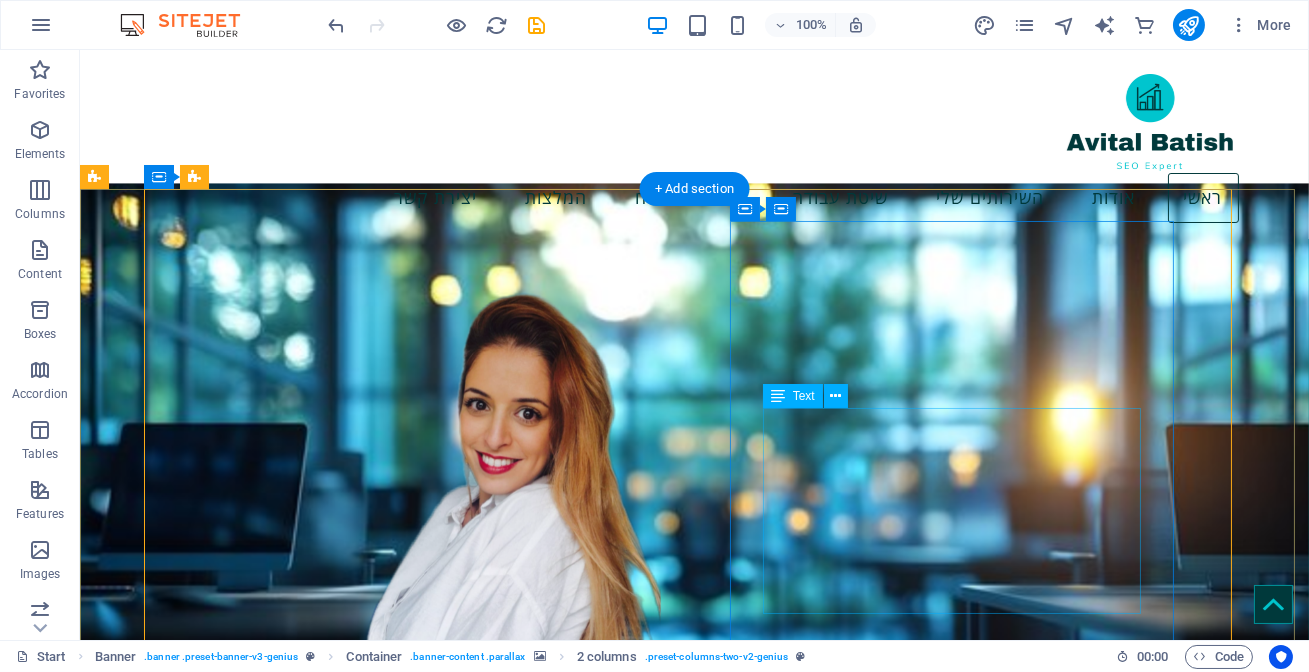 click on "AI Search & LLM SEO  קידום אורגני בגוגל ובעולמות הבינה המלאכותית  מותאם אישית להצלחת האתר שלך" at bounding box center [405, 1375] 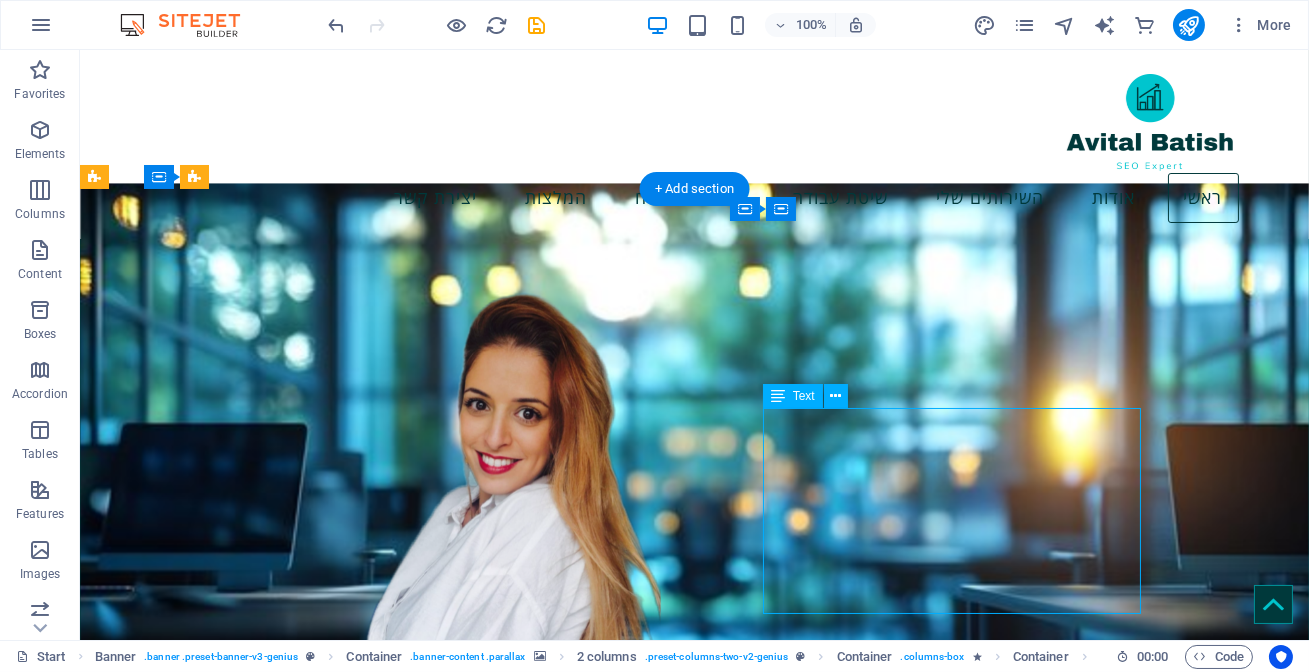 click on "AI Search & LLM SEO  קידום אורגני בגוגל ובעולמות הבינה המלאכותית  מותאם אישית להצלחת האתר שלך" at bounding box center [405, 1375] 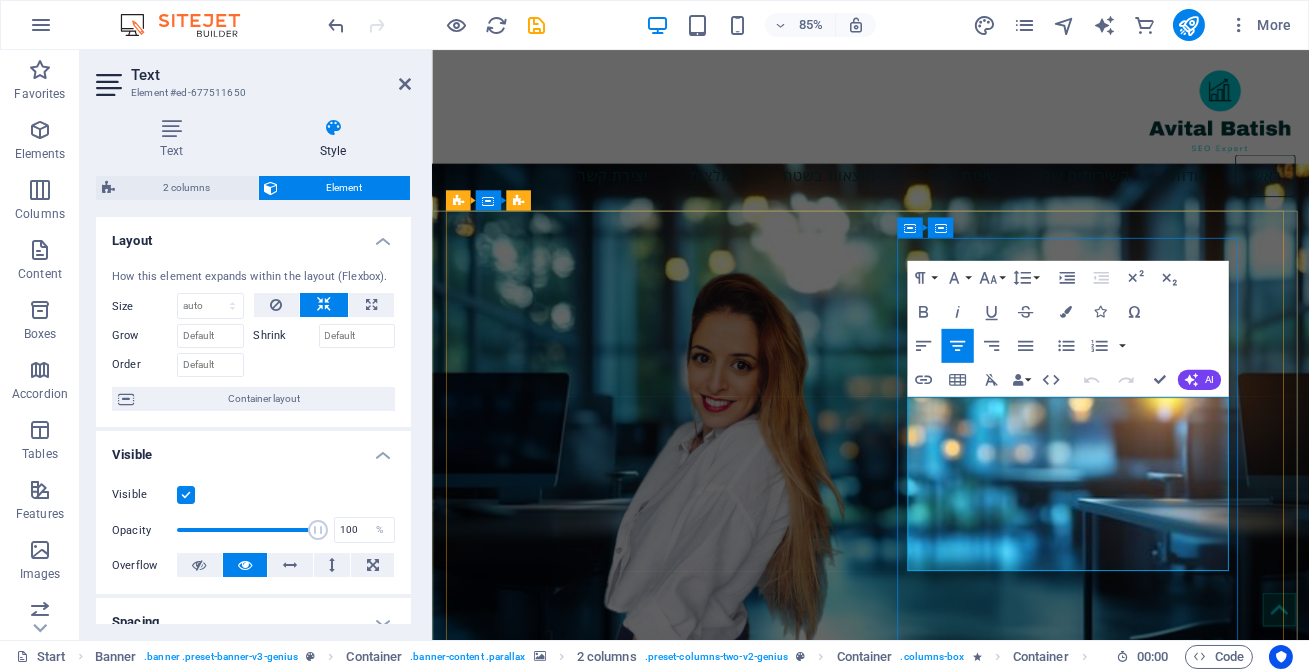 drag, startPoint x: 1296, startPoint y: 586, endPoint x: 1335, endPoint y: 592, distance: 39.45884 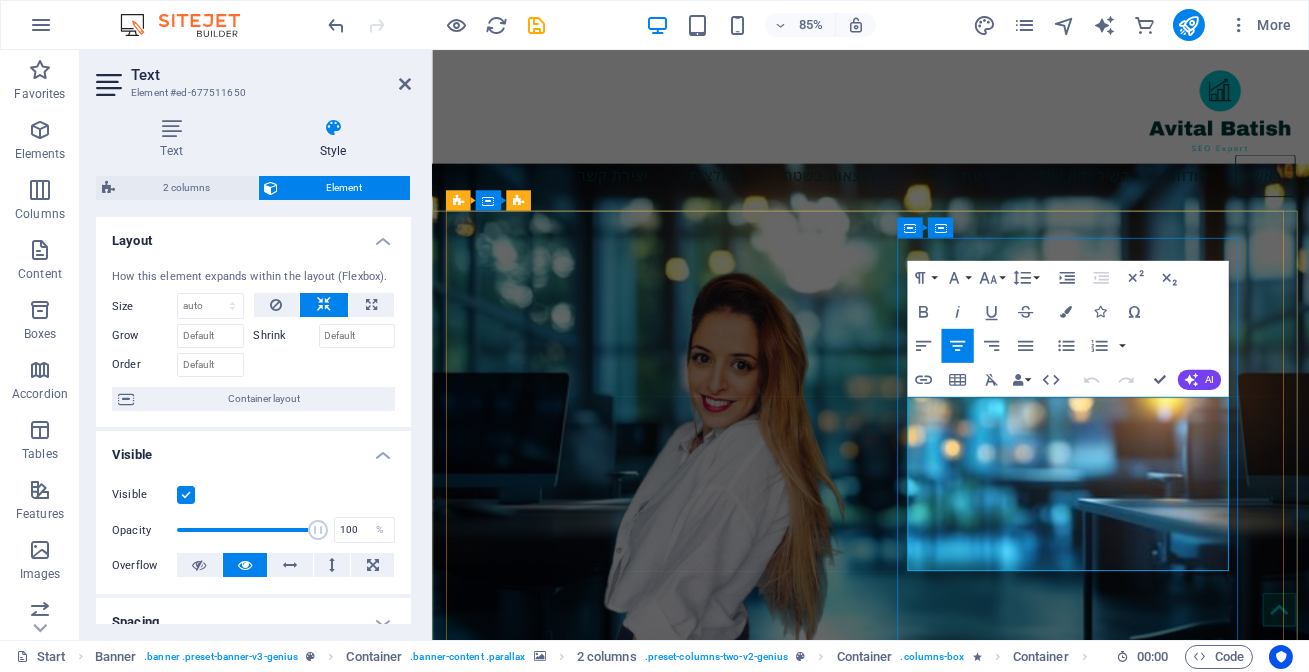click on "מותאם אישית להצלחת האתר שלך" at bounding box center (683, 1435) 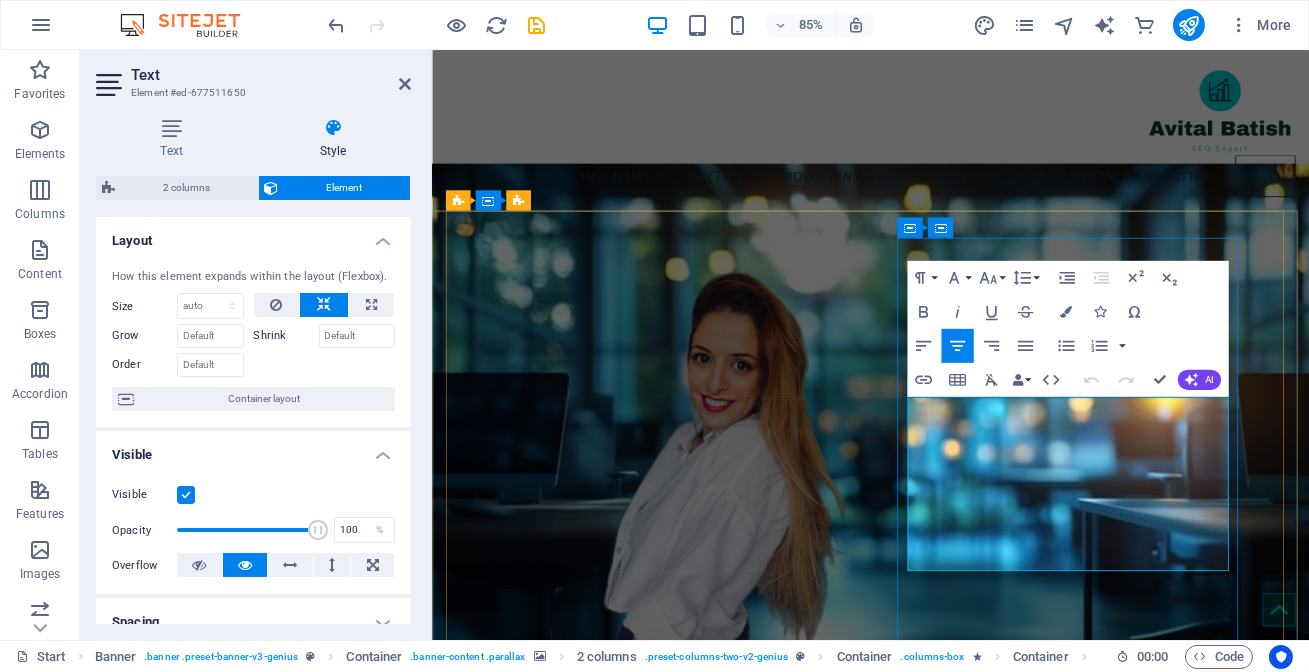 type 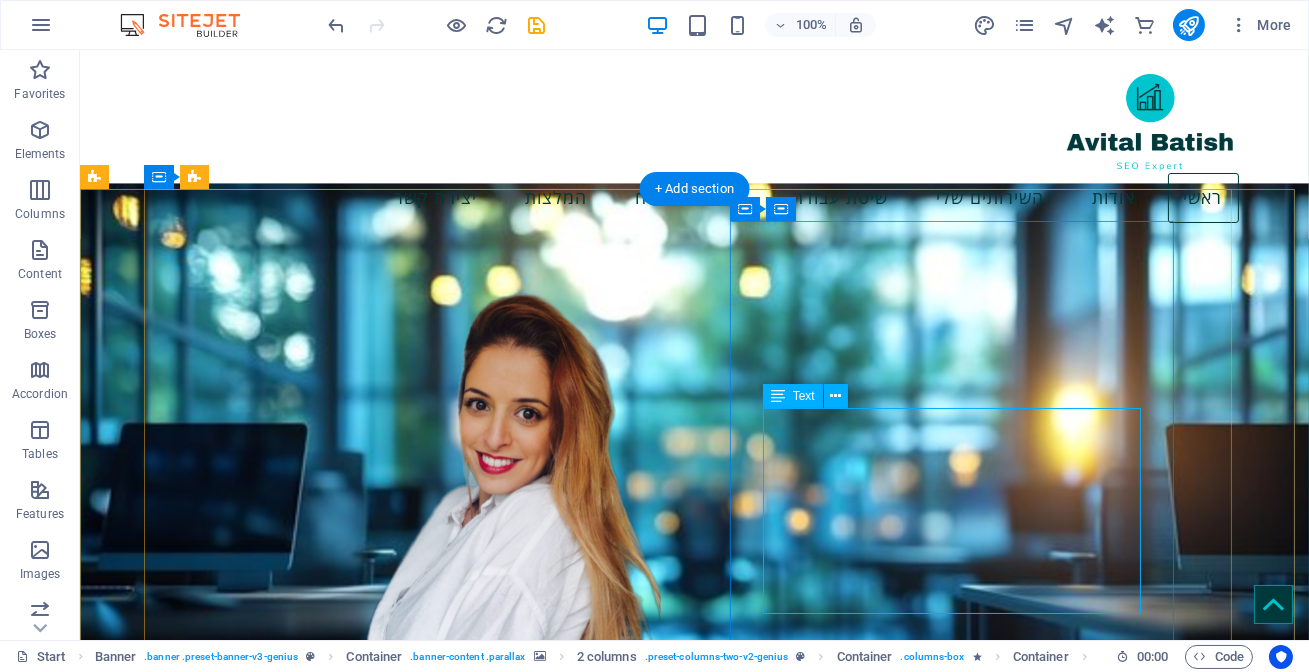 click on "AI Search & LLM SEO  קידום אורגני בגוגל ובעולמות הבינה המלאכותית  התאמה אישית להצלחת האתר שלך" at bounding box center (405, 1375) 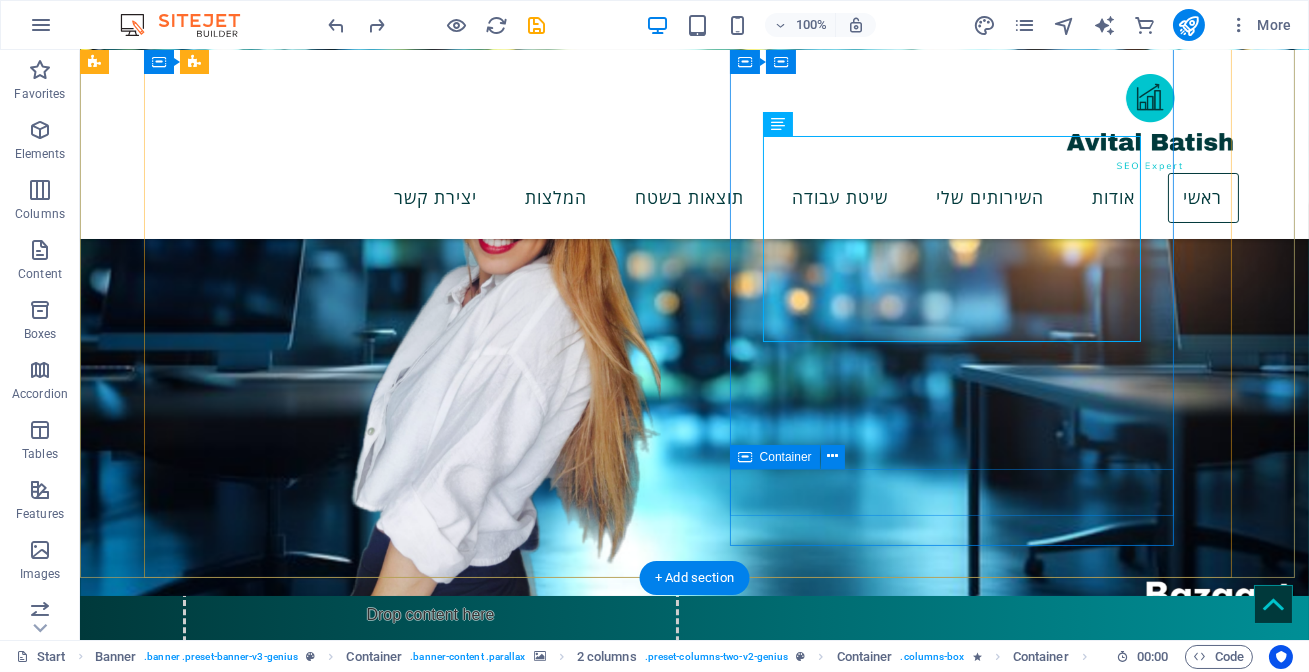 scroll, scrollTop: 90, scrollLeft: 0, axis: vertical 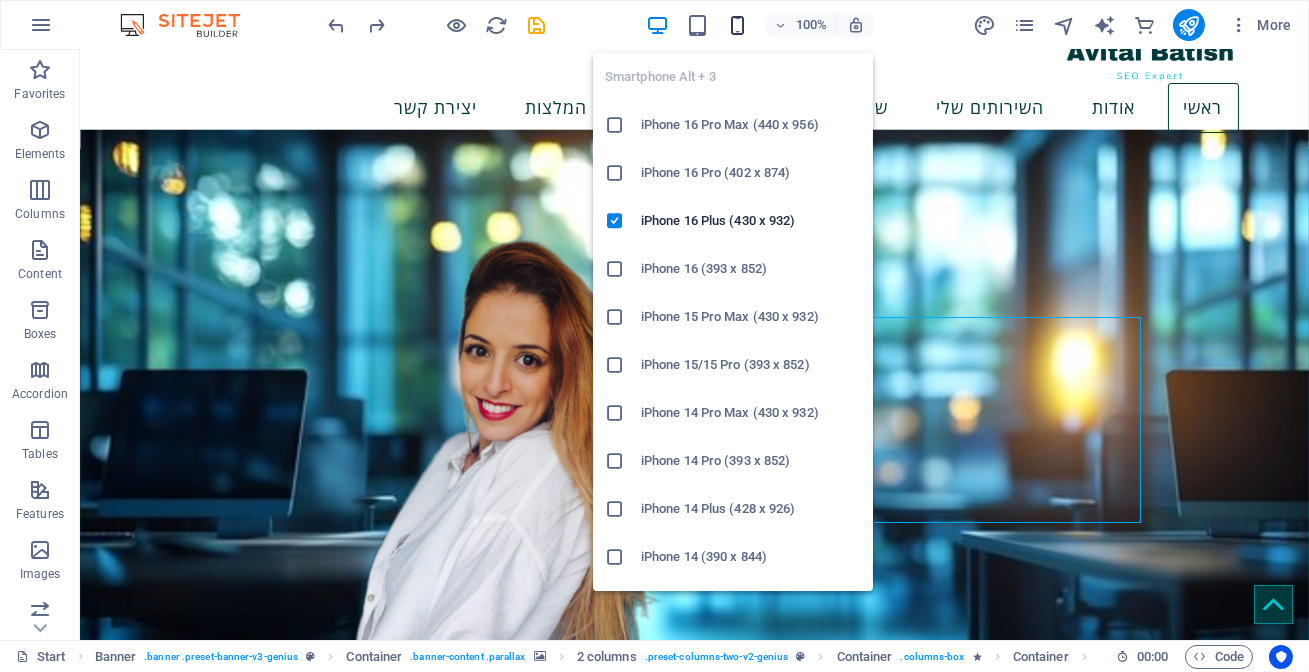 click at bounding box center (737, 25) 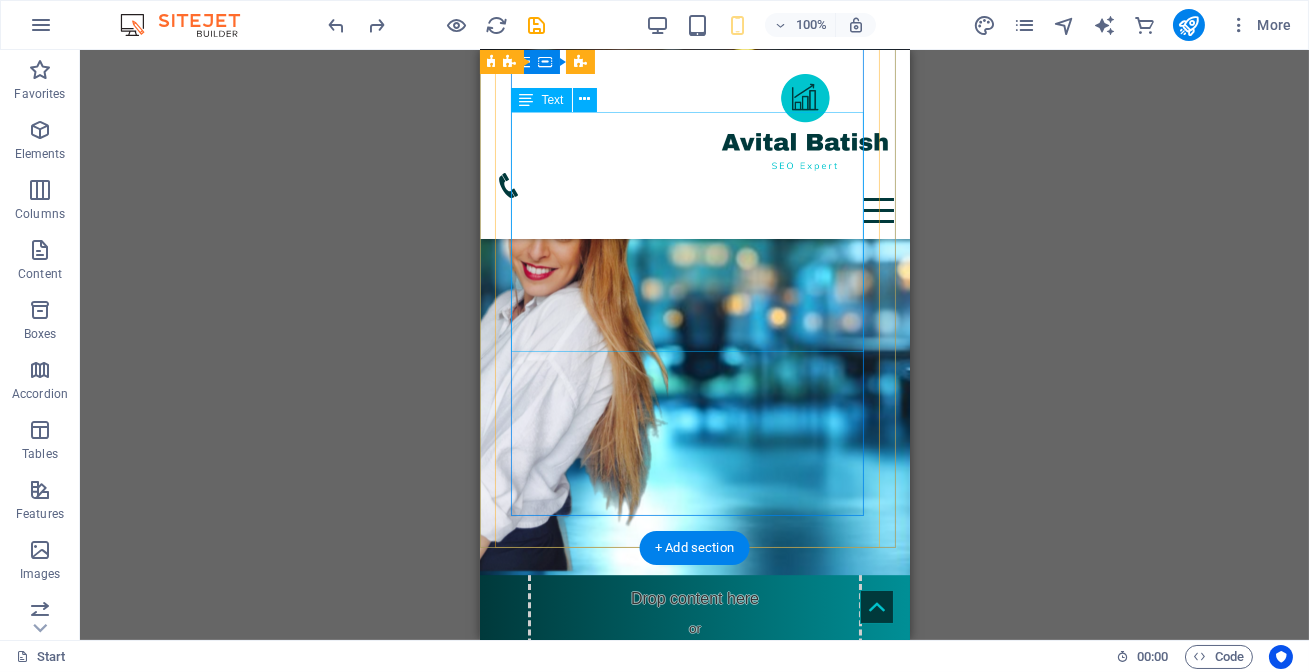 scroll, scrollTop: 454, scrollLeft: 0, axis: vertical 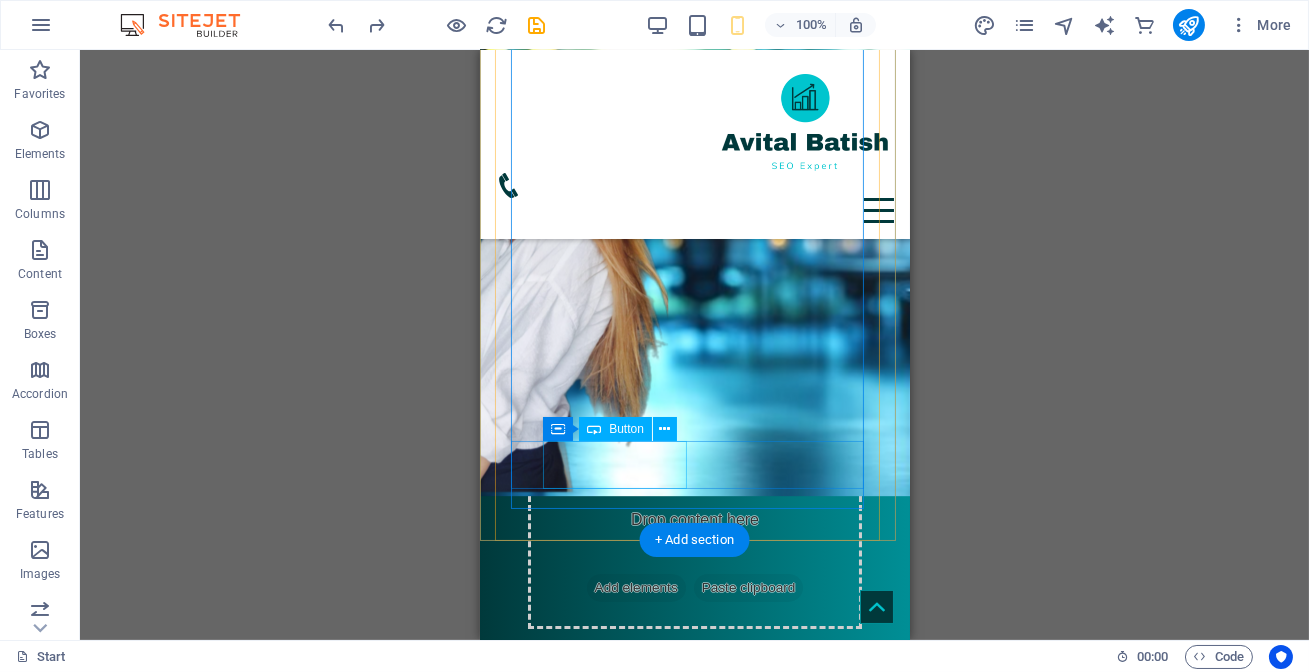 click on "השירותים שלנו" at bounding box center [710, 1153] 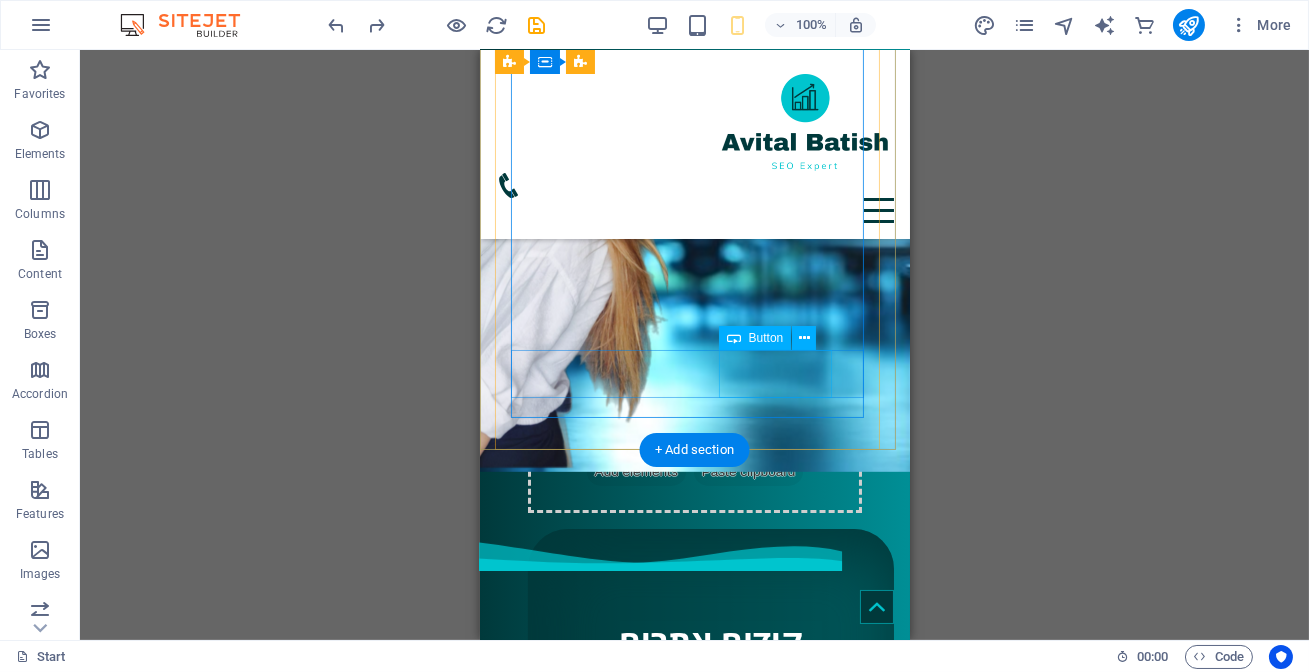 scroll, scrollTop: 545, scrollLeft: 0, axis: vertical 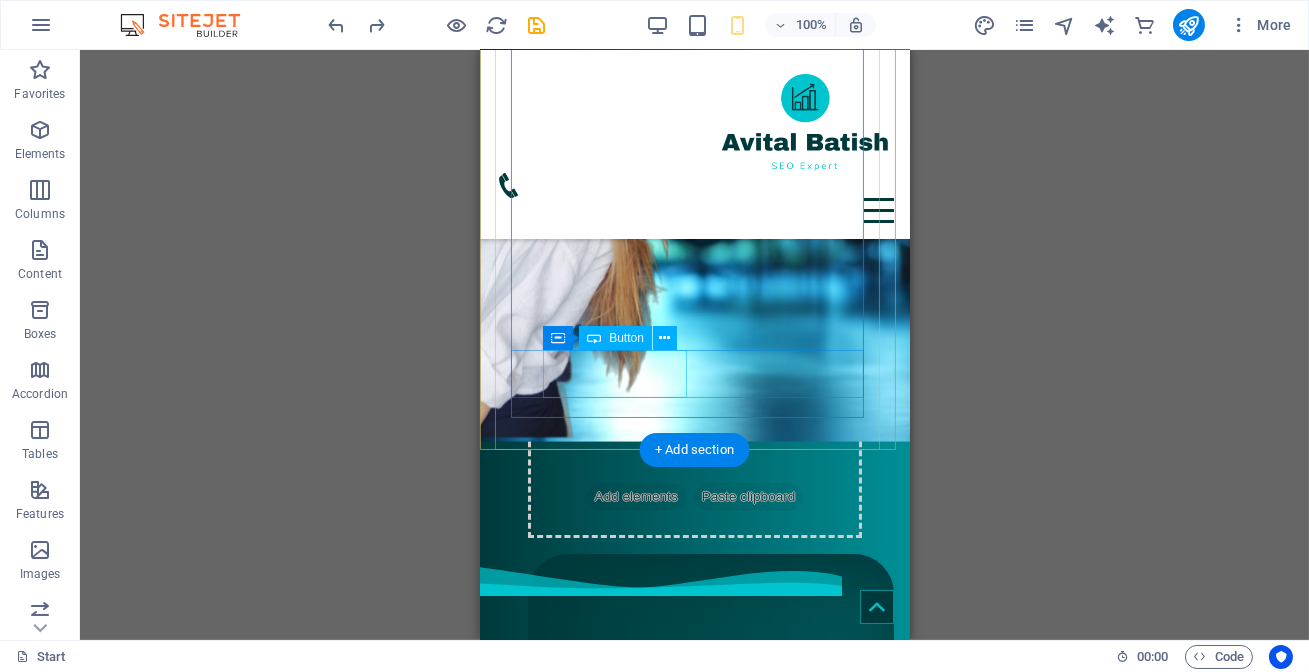 drag, startPoint x: 593, startPoint y: 372, endPoint x: 1072, endPoint y: 422, distance: 481.60254 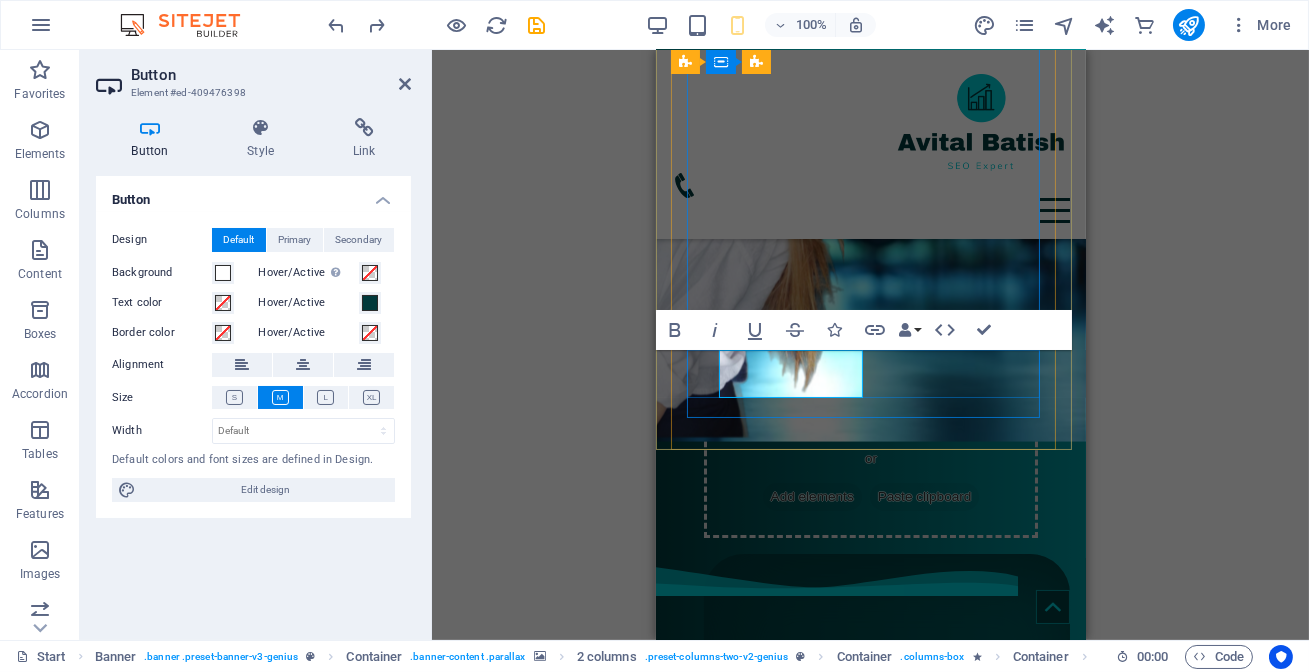 type 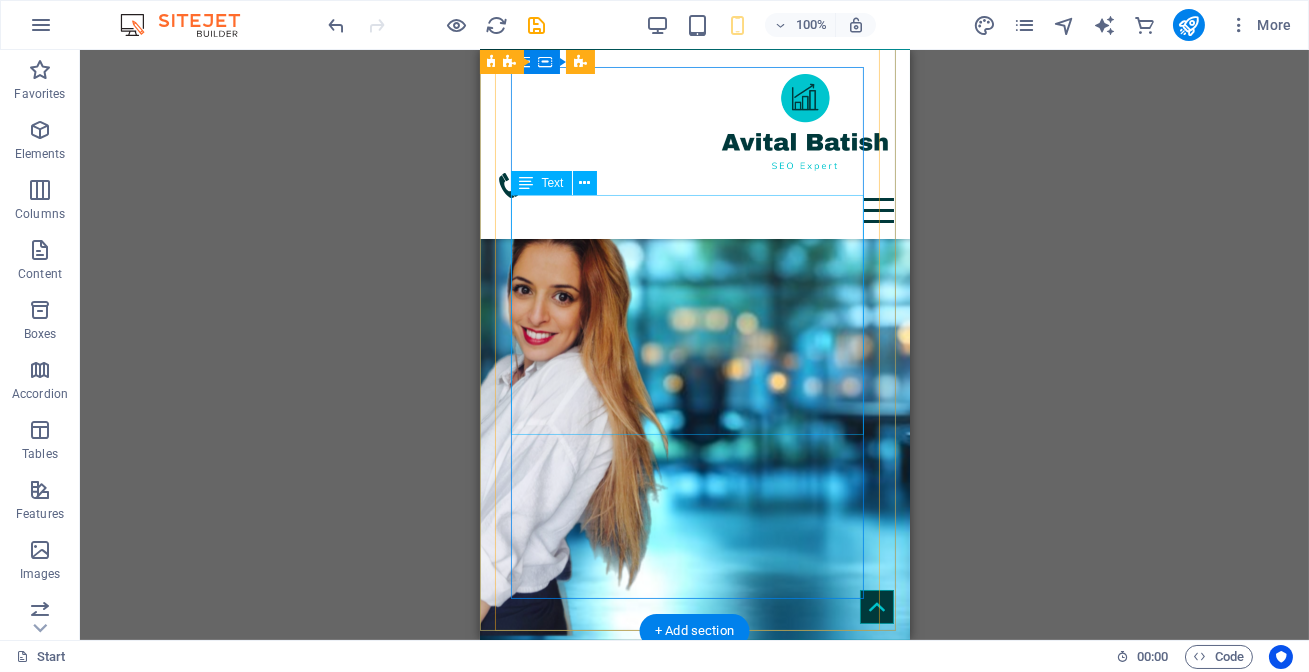 scroll, scrollTop: 181, scrollLeft: 0, axis: vertical 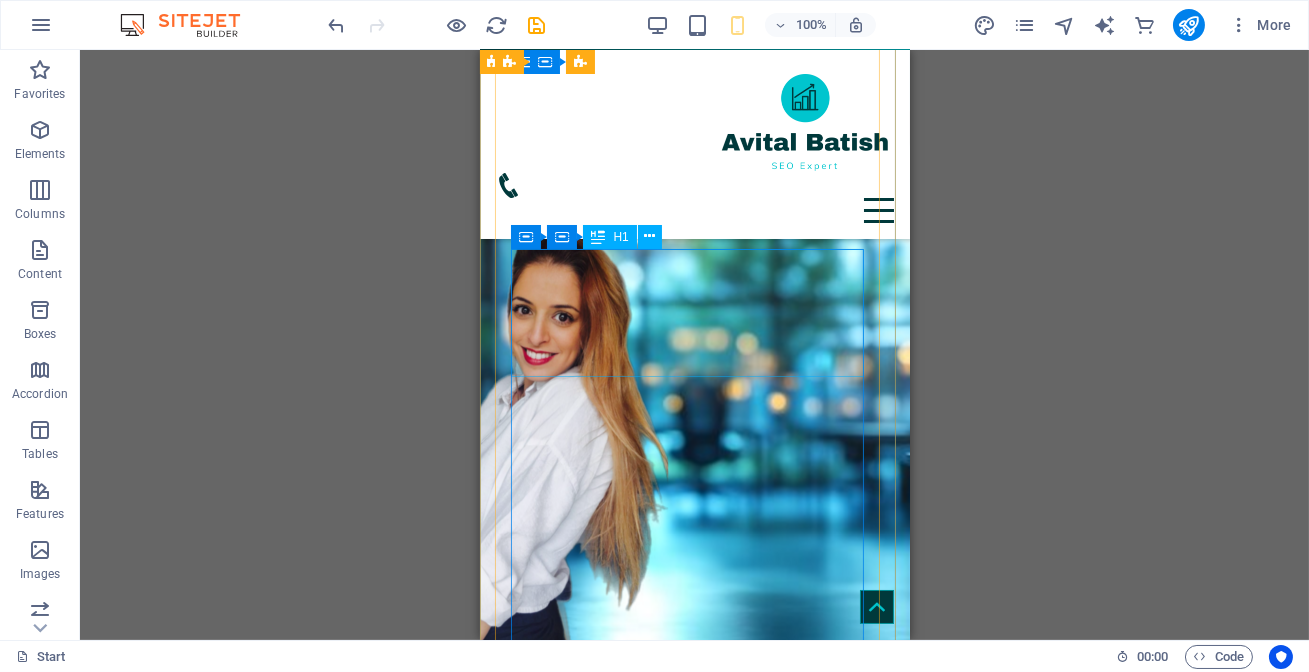 click on "קידום אתרים  בעידן החדש" at bounding box center (710, 1032) 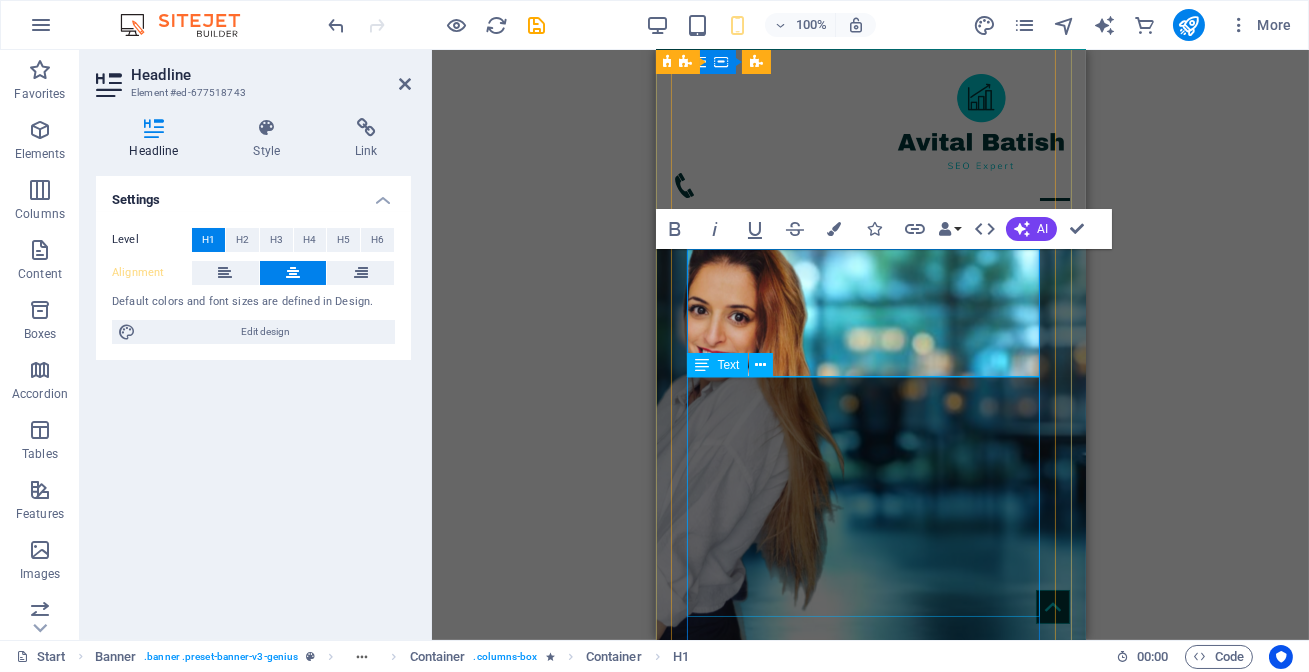click on "AI Search & LLM SEO  קידום אורגני בגוגל ובעולמות הבינה המלאכותית  מותאם אישית להצלחת האתר שלך" at bounding box center (886, 1174) 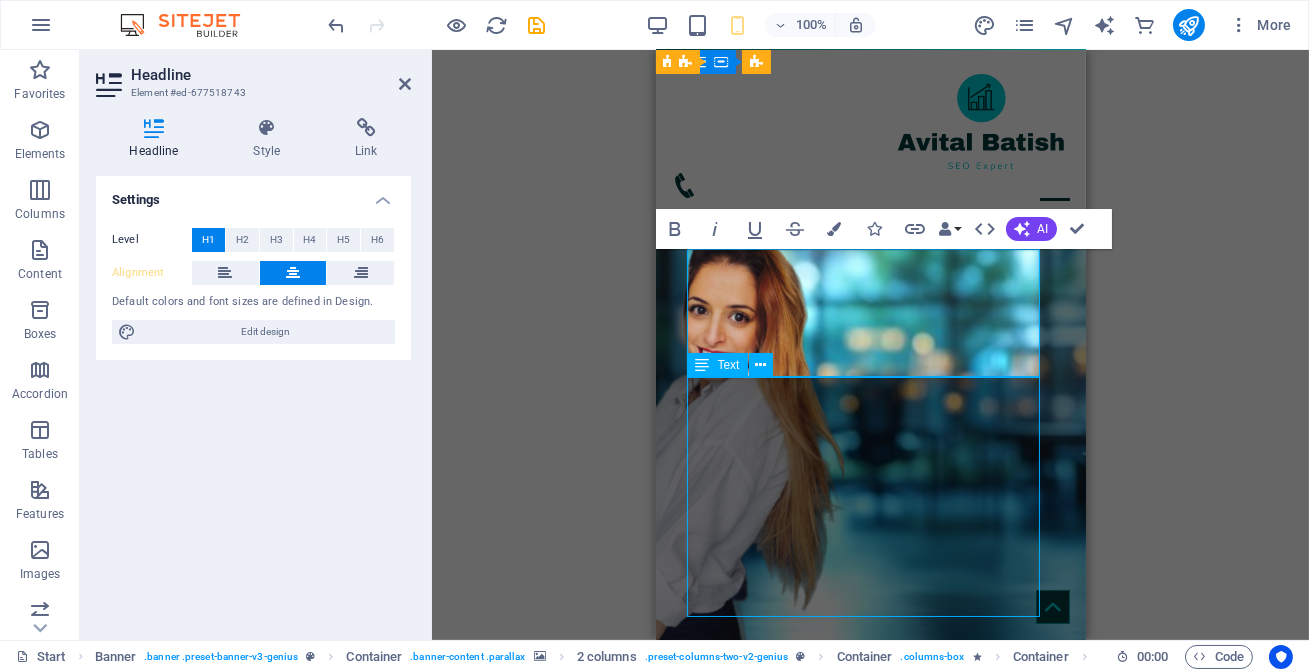 click on "AI Search & LLM SEO  קידום אורגני בגוגל ובעולמות הבינה המלאכותית  מותאם אישית להצלחת האתר שלך" at bounding box center (886, 1174) 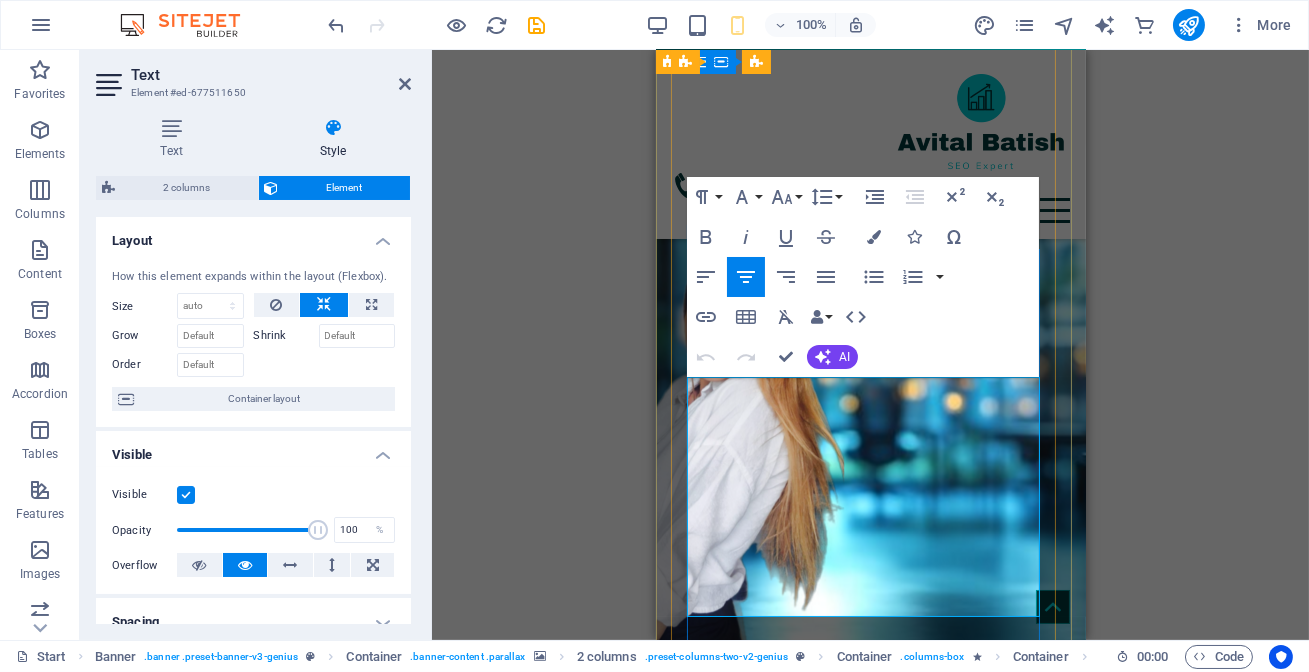 click on "AI Search & LLM SEO" at bounding box center (886, 1113) 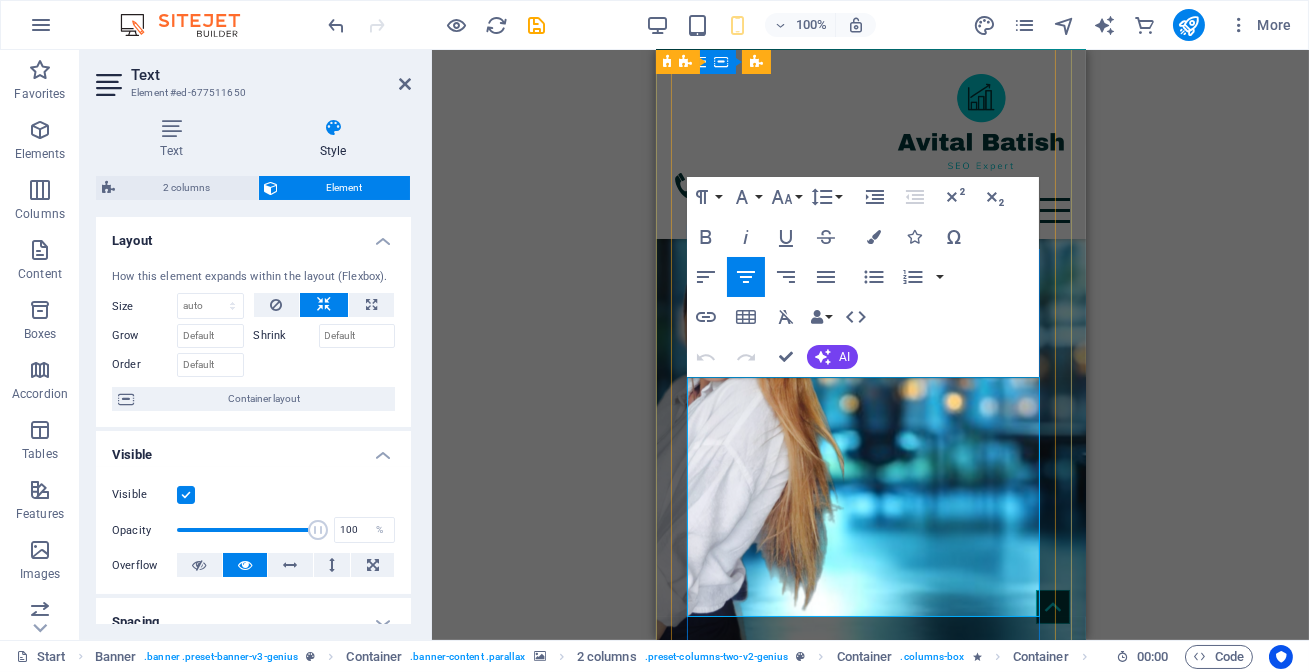 drag, startPoint x: 716, startPoint y: 392, endPoint x: 946, endPoint y: 471, distance: 243.18922 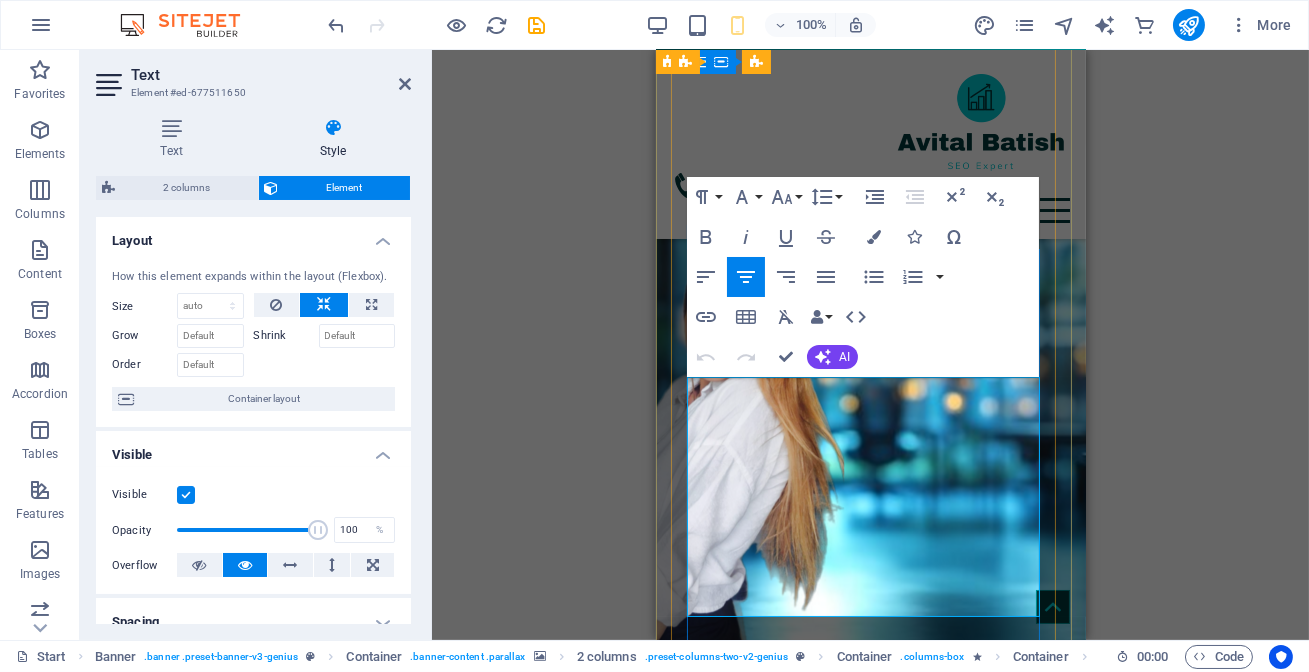 click on "AI Search & LLM SEO  קידום אורגני בגוגל ובעולמות הבינה המלאכותית" at bounding box center [886, 1145] 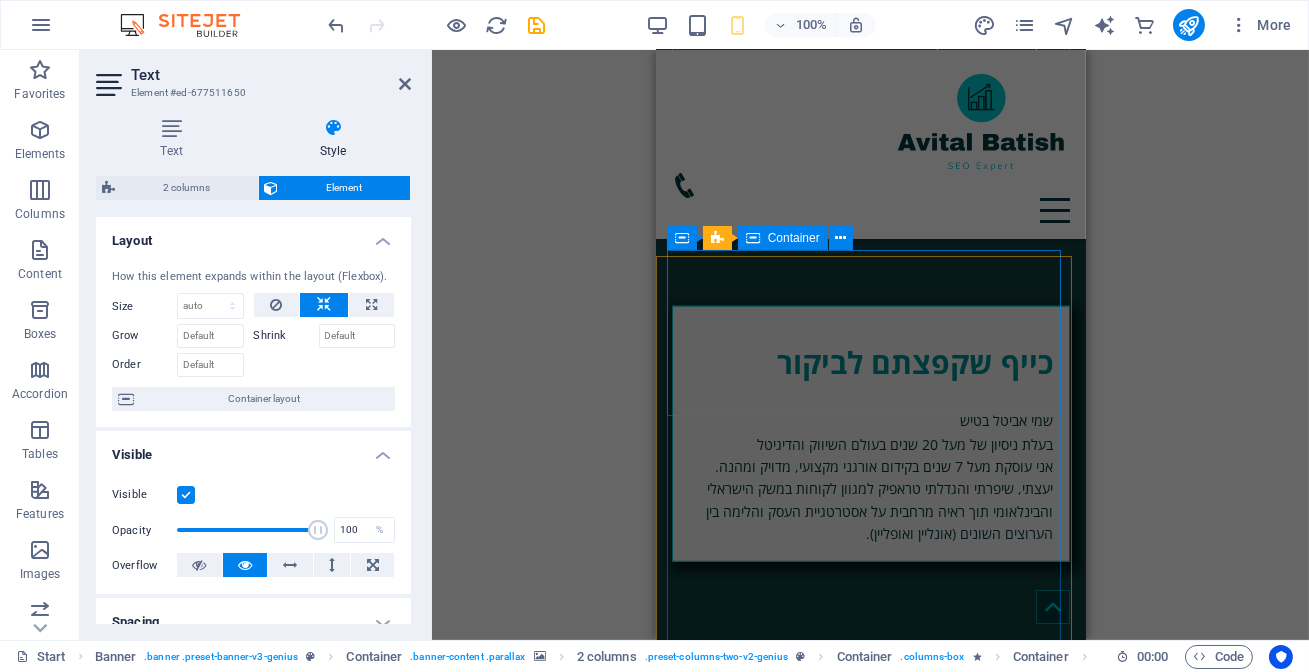 scroll, scrollTop: 2818, scrollLeft: 0, axis: vertical 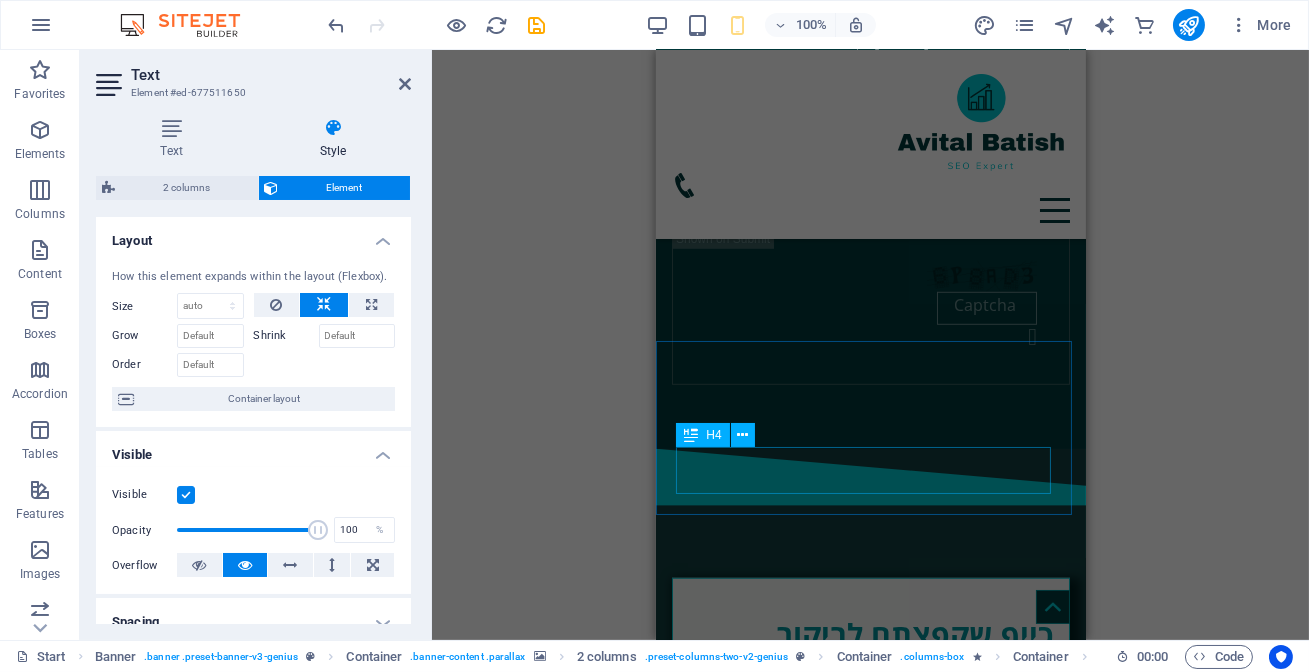click on "קידום אתרים SEO + GEO במנועי החיפוש ובעולמות ה-AI" at bounding box center [870, 2094] 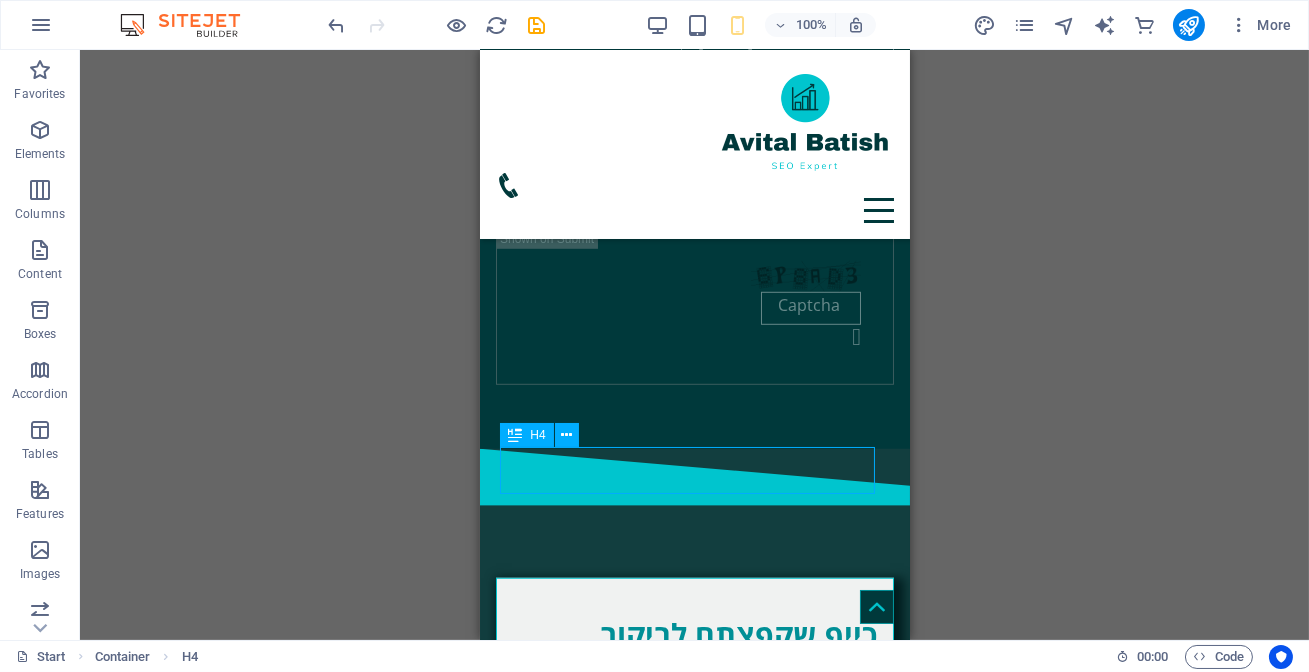click on "קידום אתרים SEO + GEO במנועי החיפוש ובעולמות ה-AI" at bounding box center [694, 2094] 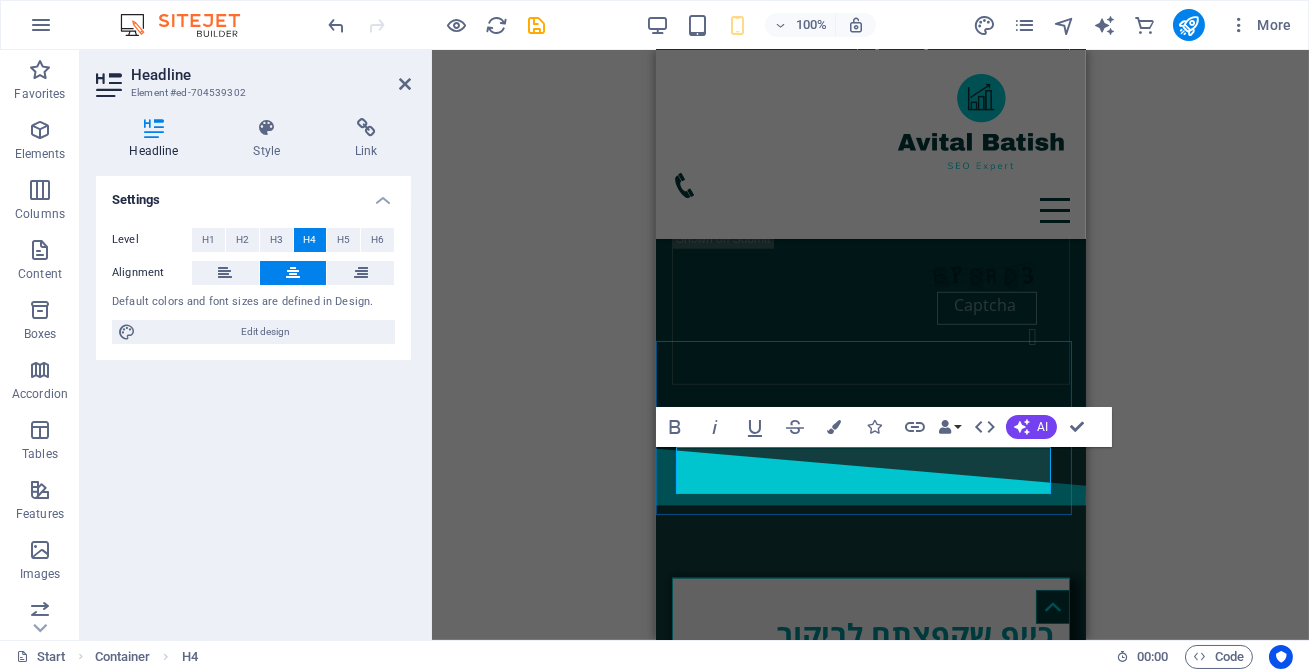 click on "AI Search & LLM SEO  קידום אורגני בגוגל ובעולמות הבינה המלאכותית" at bounding box center (870, 2093) 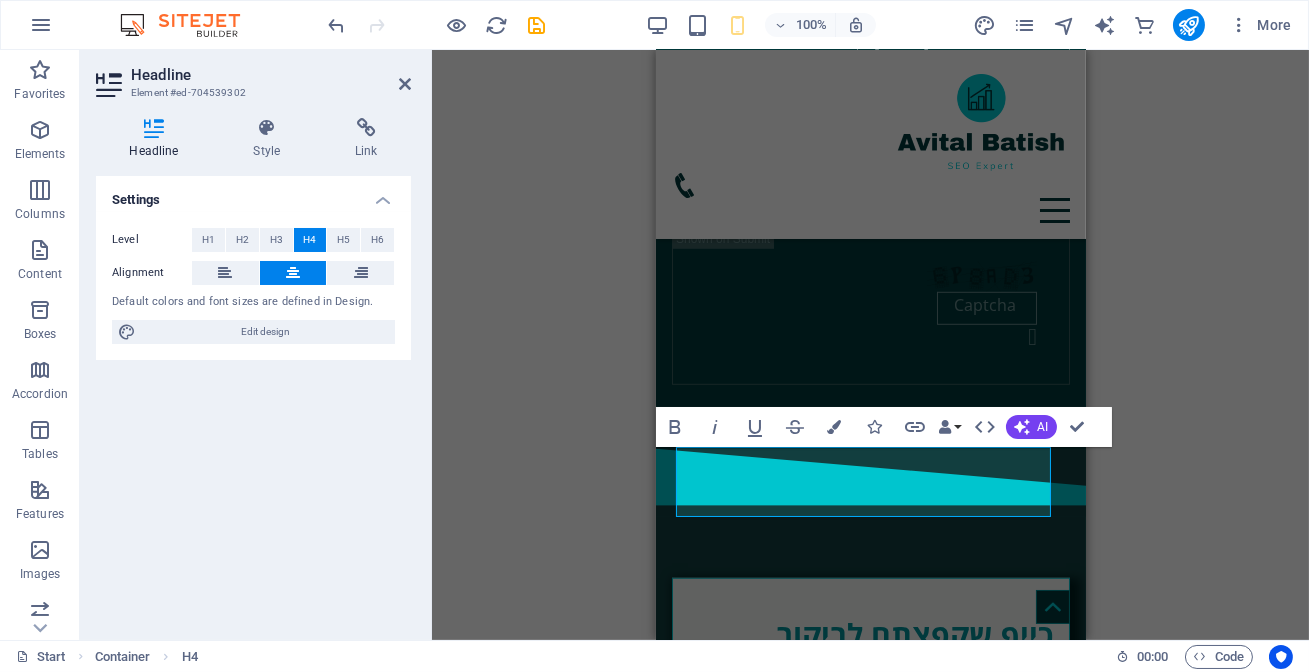 click on "Container   Container   H1   Banner   Banner   Container   Banner   Container   2 columns   Container   Container   Container   Text   Text   Placeholder   Container   Menu Bar   Spacer   Spacer   Container   Spacer   H5   Text   Spacer   Text   Text   Text   H2   Button   Container   Button   Horizontal Form   Email   Form   Input   Input   Captcha   Text image overlap   Container   Text   Container   Image   Text   Text   Container   H2   H1   H4   Container   Plans   Container   Plans   Plans   Container   Text   Spacer   H2   Form button   Container Bold Italic Underline Strikethrough Colors Icons Link Data Bindings Company First name Last name Street ZIP code City Email Phone Mobile Fax Custom field 1 Custom field 2 Custom field 3 Custom field 4 Custom field 5 Custom field 6 HTML AI Improve Make shorter Make longer Fix spelling & grammar Translate to Hebrew Generate text Confirm (Ctrl+⏎)   Menu Bar   Logo" at bounding box center [870, 345] 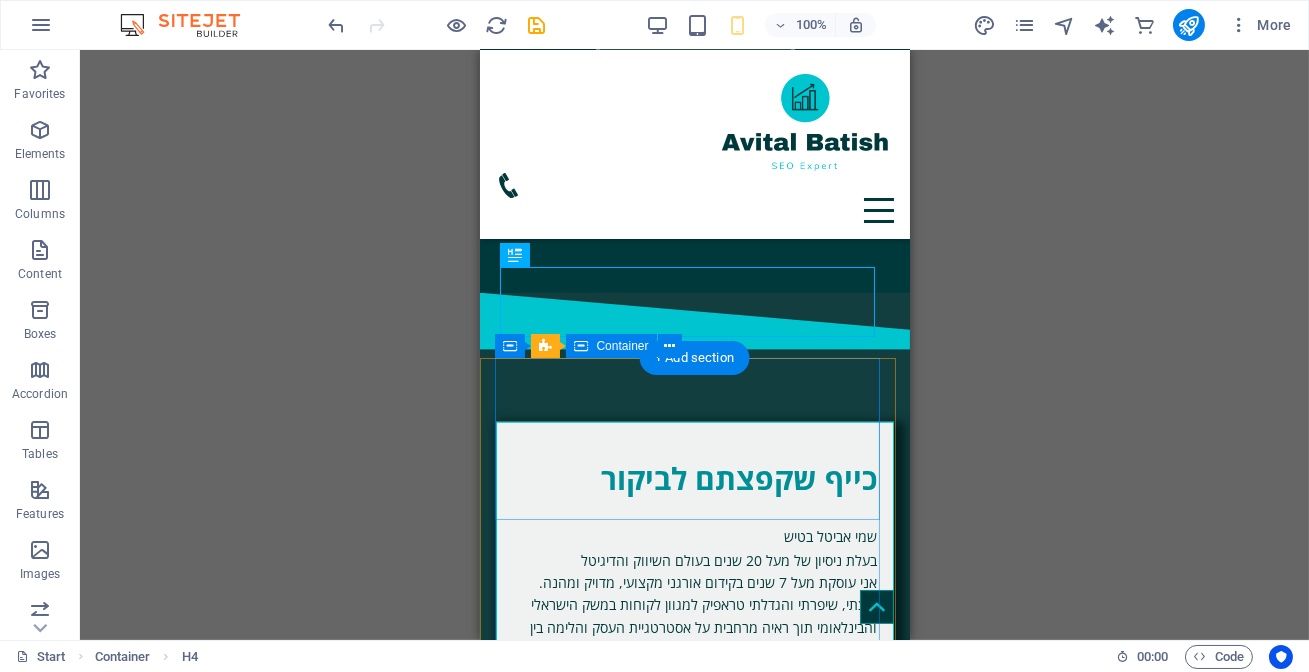 scroll, scrollTop: 3000, scrollLeft: 0, axis: vertical 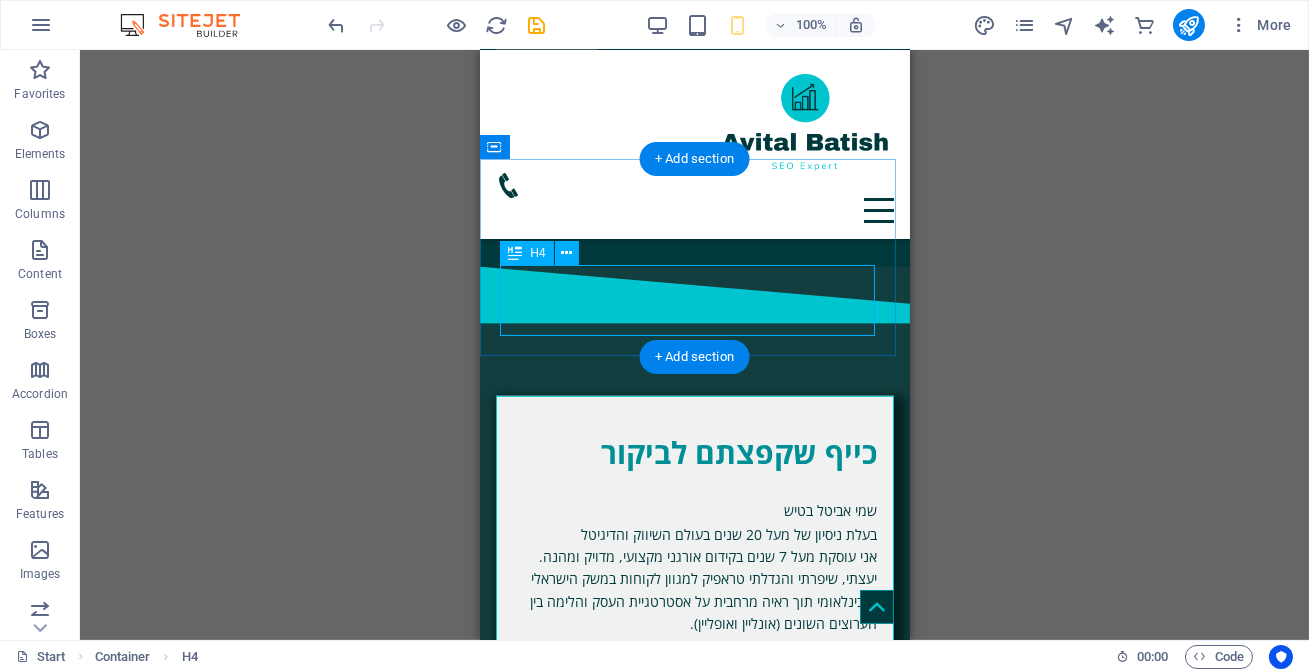 click on "קידום אתרים בעידן החדש AI Search & LLM SEO  קידום אורגני בגוגל ובעולמות הבינה המלאכותית" at bounding box center [694, 1924] 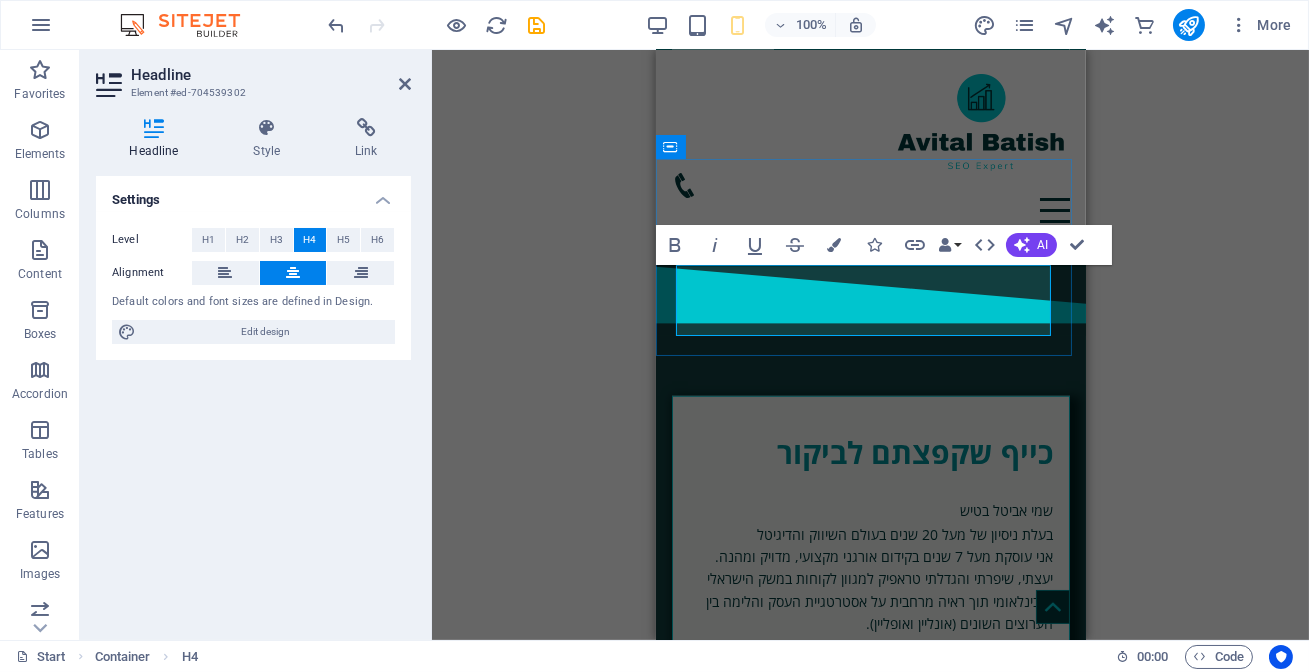 click on "קידום אתרים בעידן החדש AI Search & LLM SEO  קידום אורגני בגוגל ובעולמות הבינה המלאכותית" at bounding box center (870, 1923) 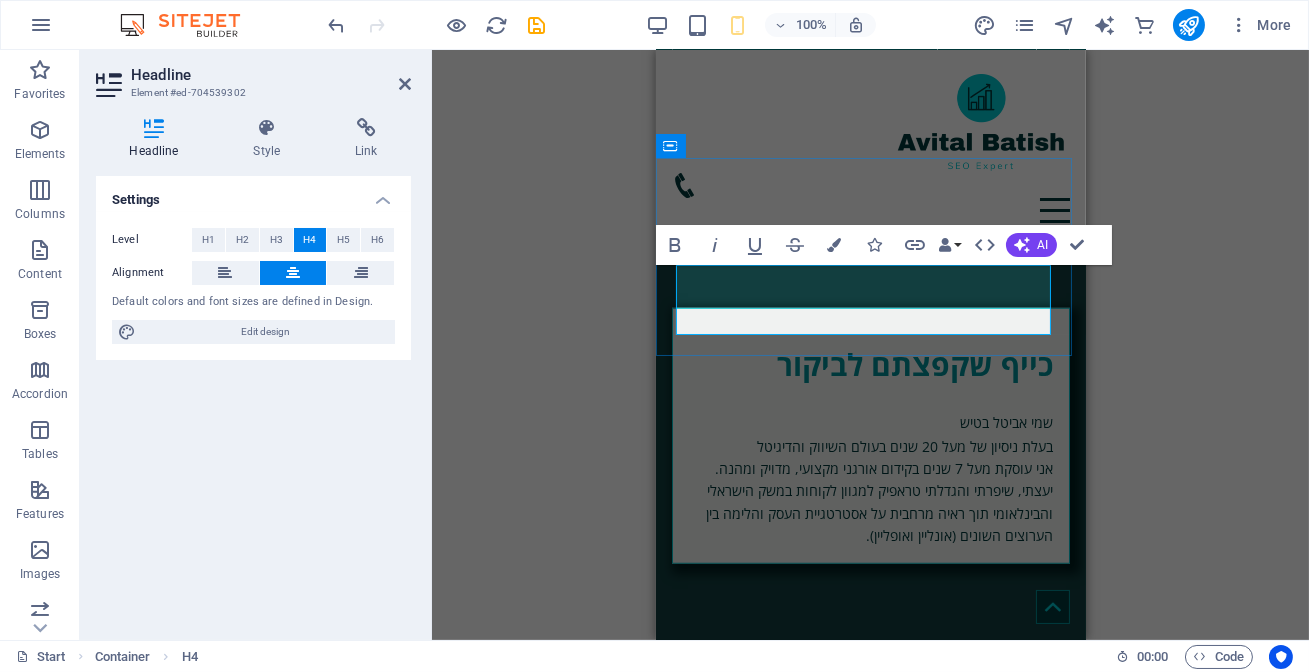scroll, scrollTop: 3000, scrollLeft: 0, axis: vertical 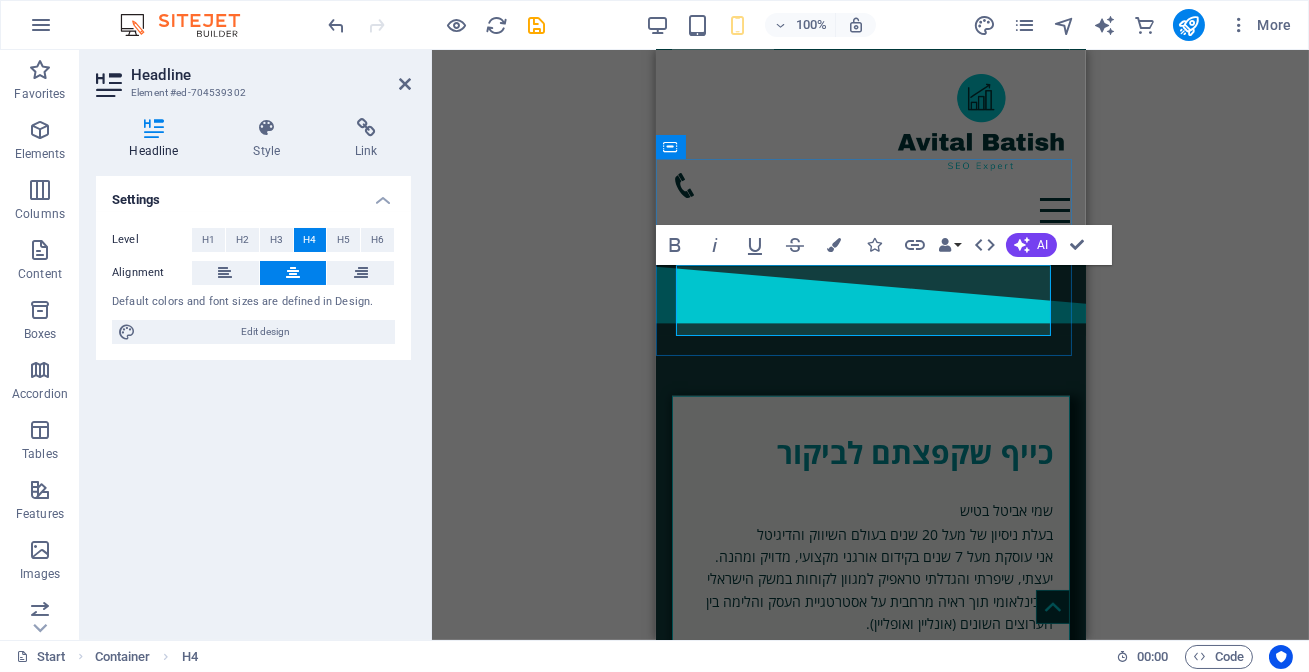 click on "קידום אתרים בעידן החדש AI Search & LLM SEO  קידום אורגני בגוגל ובעולמות הבינה המלאכותית" at bounding box center [870, 1923] 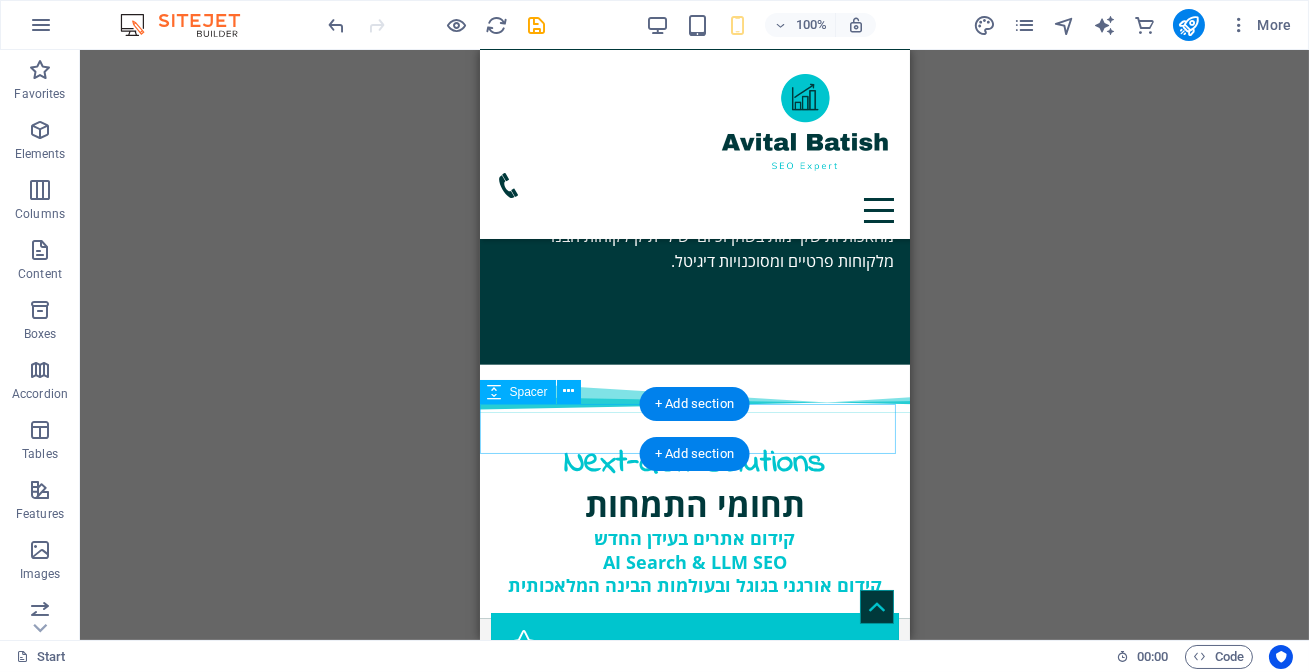 scroll, scrollTop: 4363, scrollLeft: 0, axis: vertical 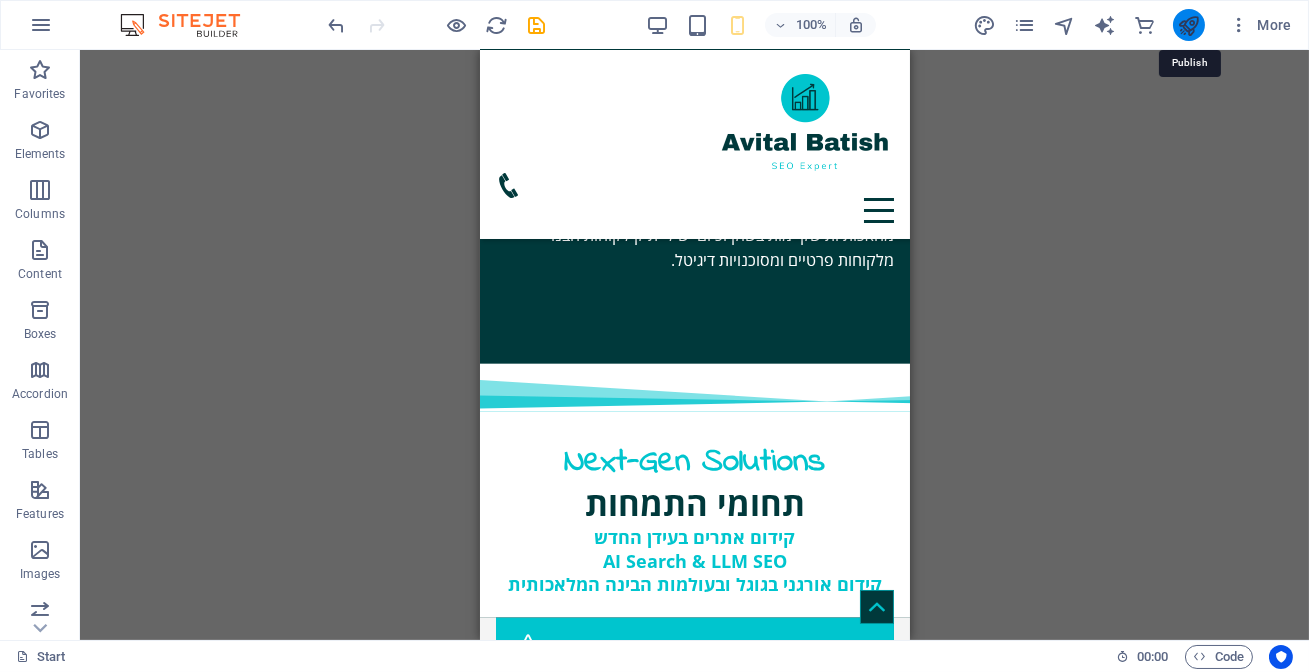 click at bounding box center [1188, 25] 